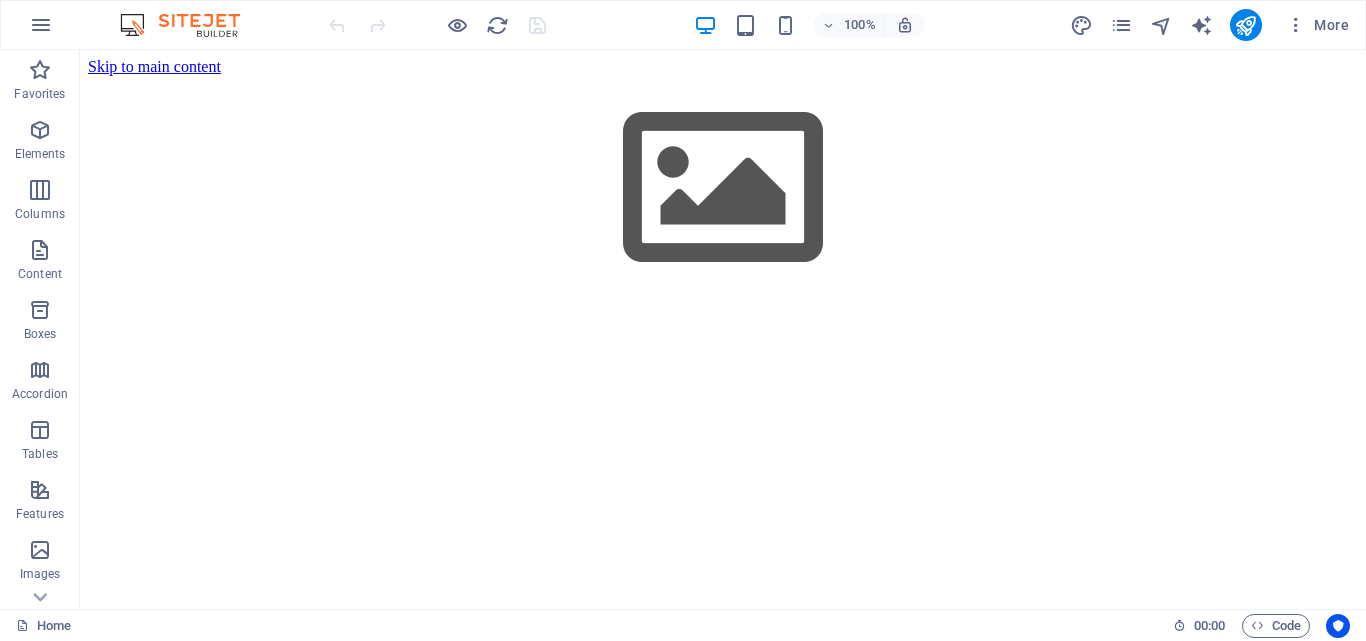 scroll, scrollTop: 0, scrollLeft: 0, axis: both 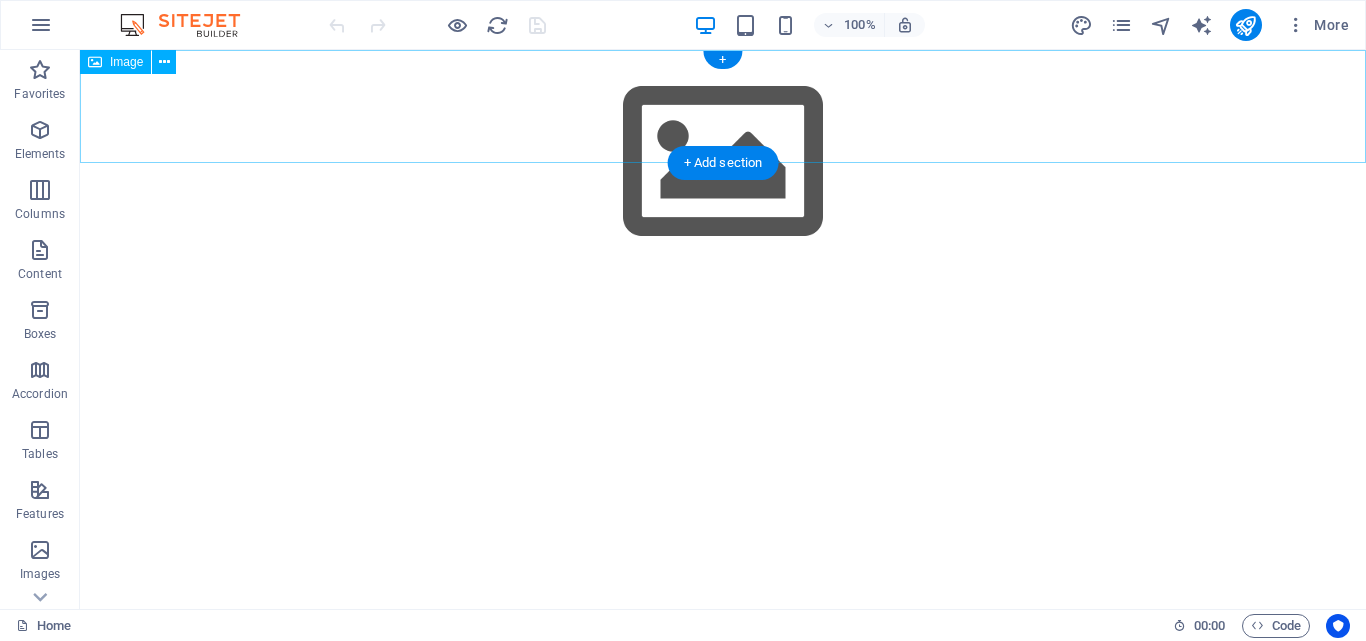 click at bounding box center (723, 162) 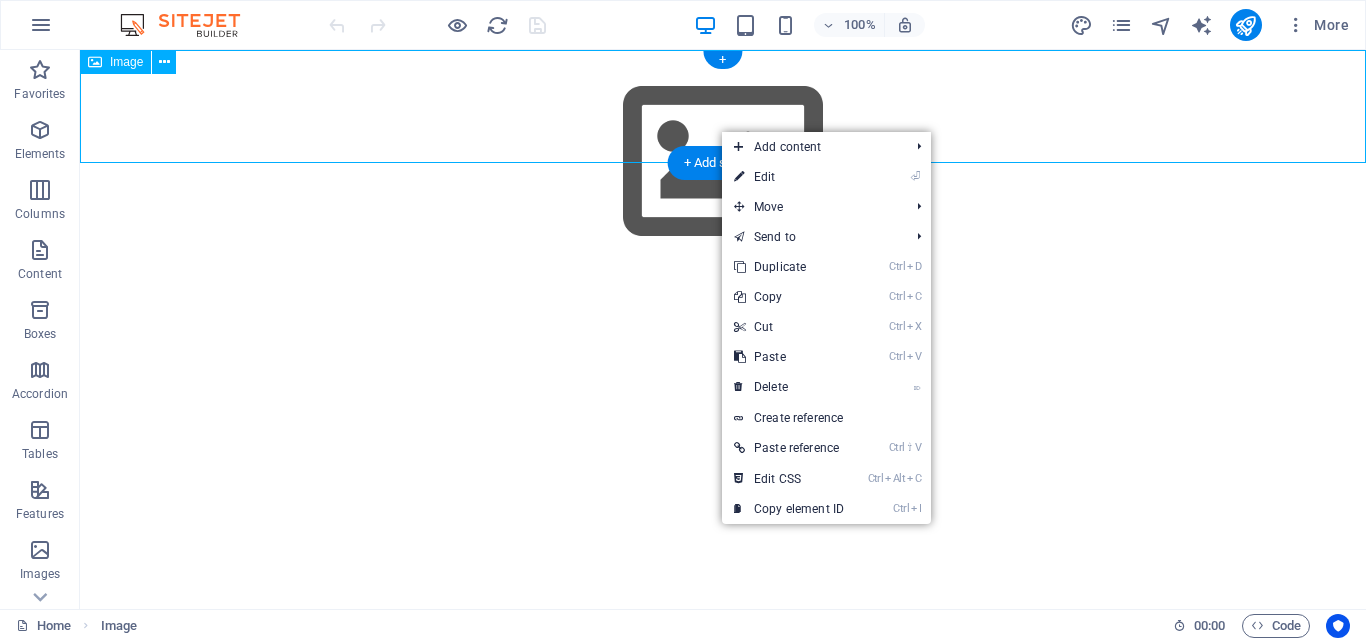 scroll, scrollTop: 0, scrollLeft: 0, axis: both 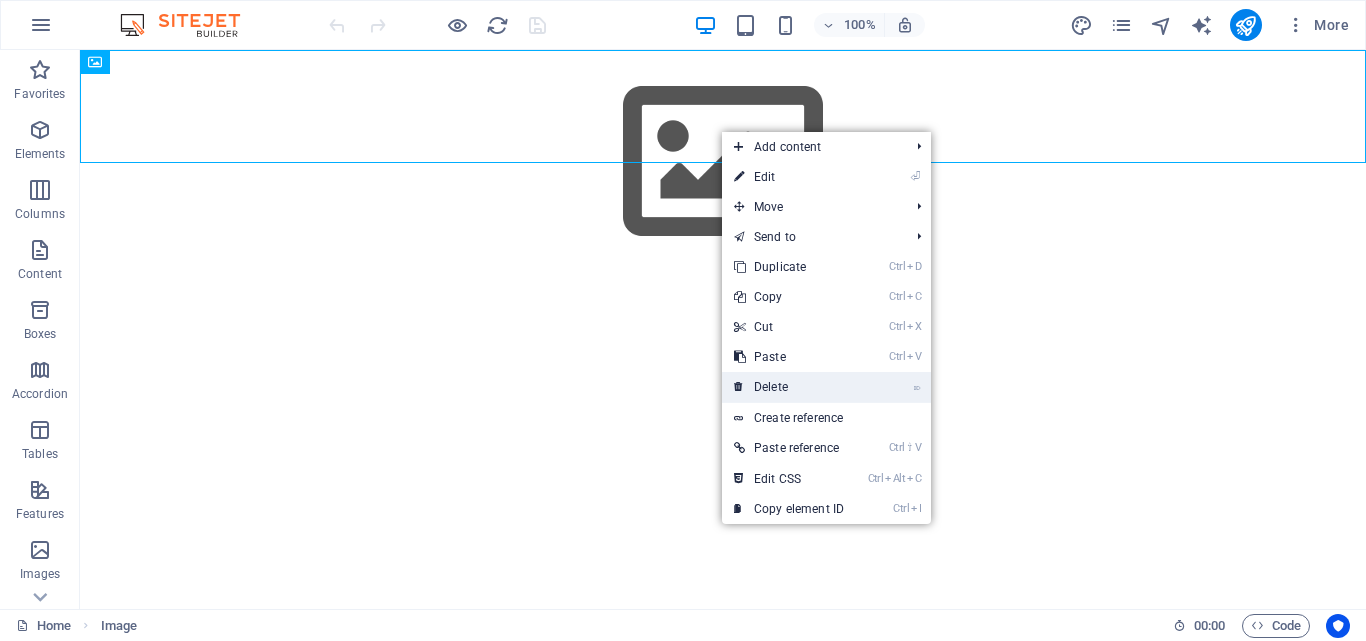 click on "⌦  Delete" at bounding box center [789, 387] 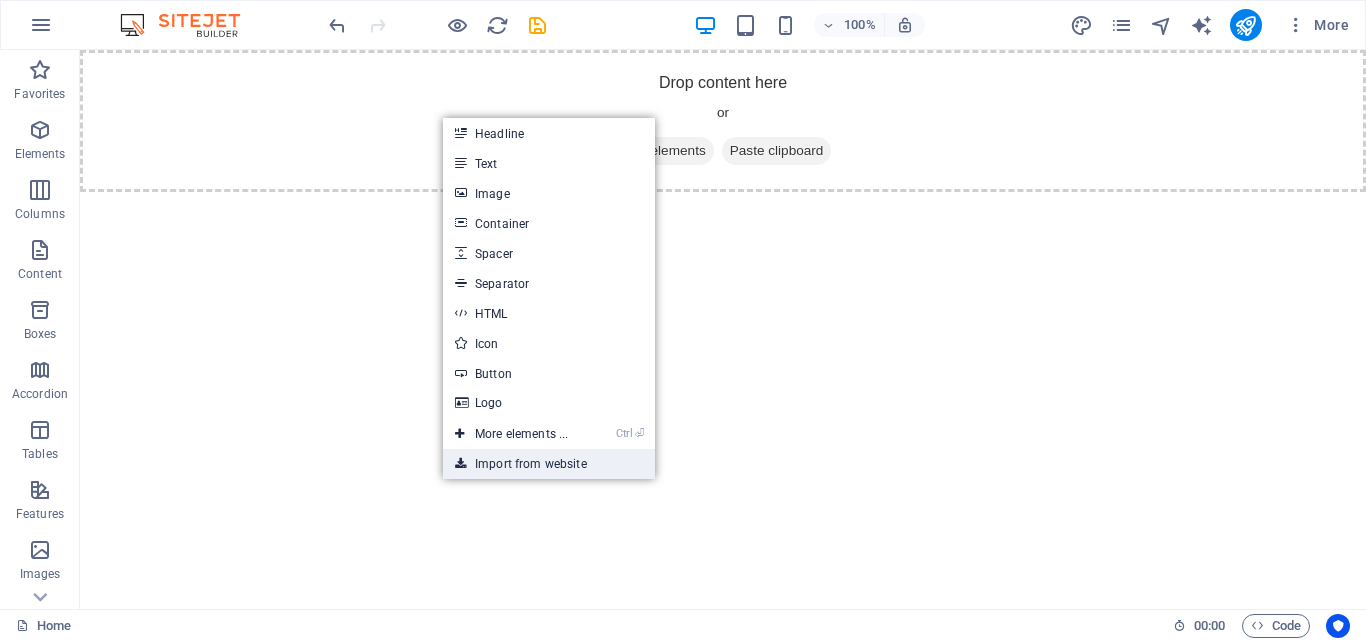 click on "Import from website" at bounding box center [549, 464] 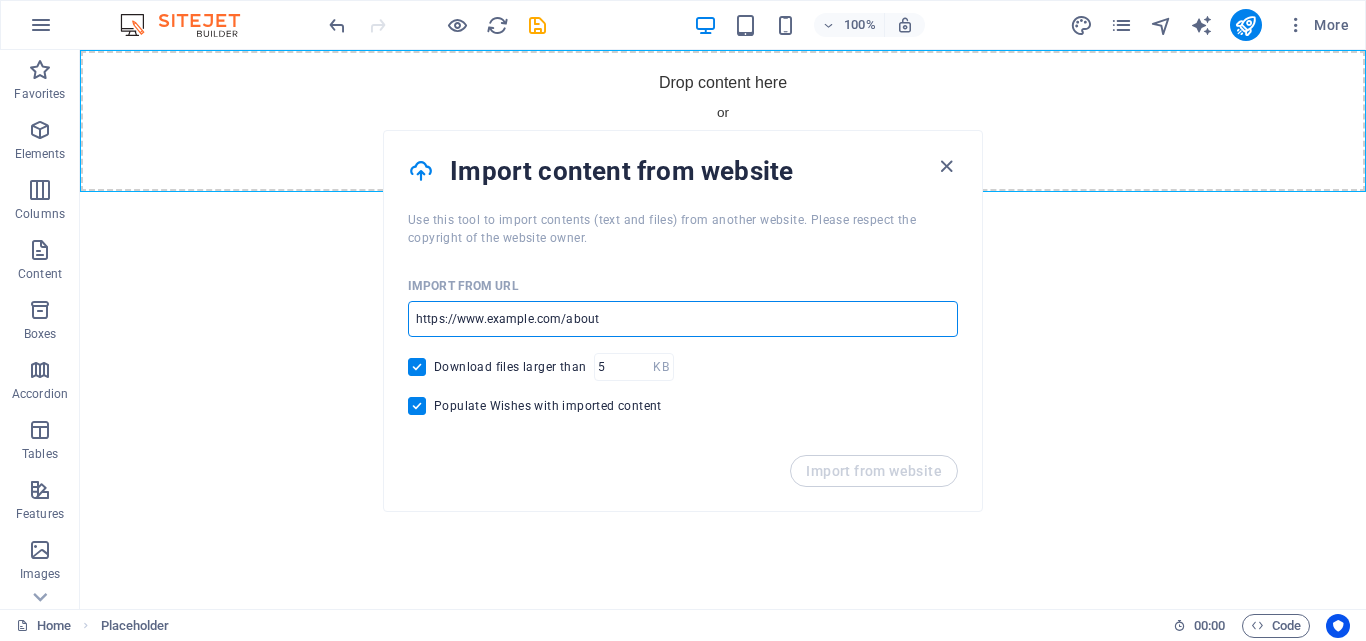 click at bounding box center [683, 319] 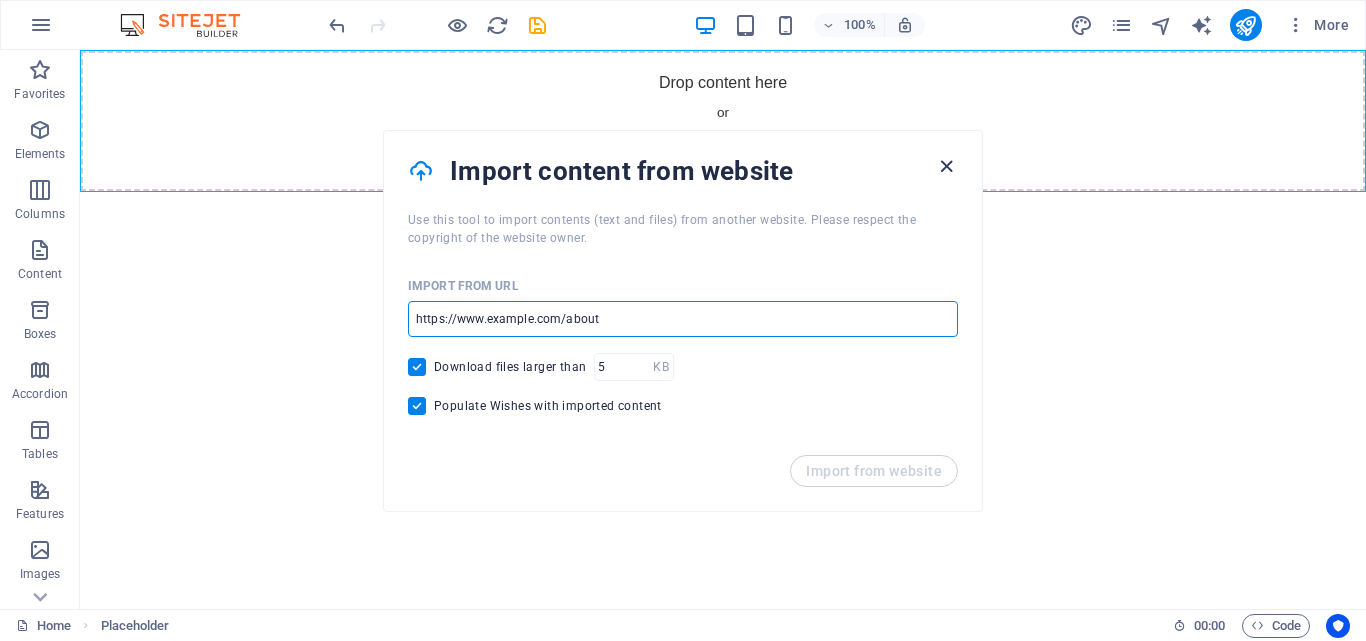 click at bounding box center [946, 166] 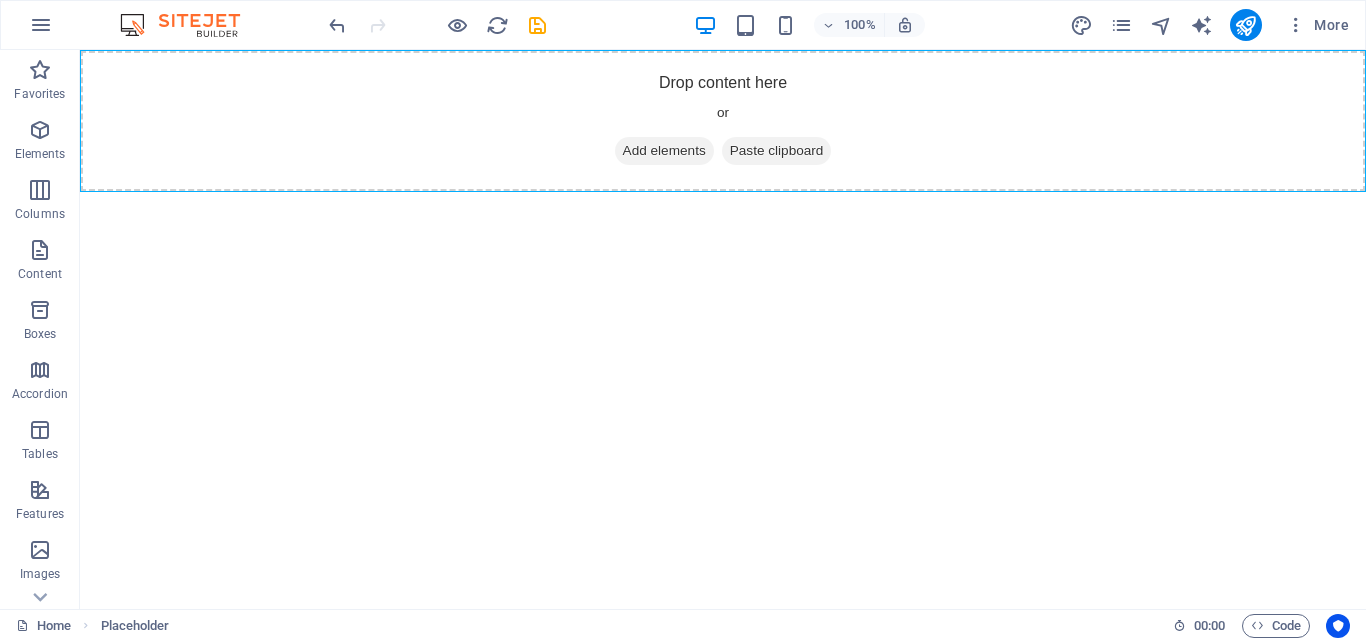 click on "Skip to main content
Drop content here or  Add elements  Paste clipboard" at bounding box center (723, 121) 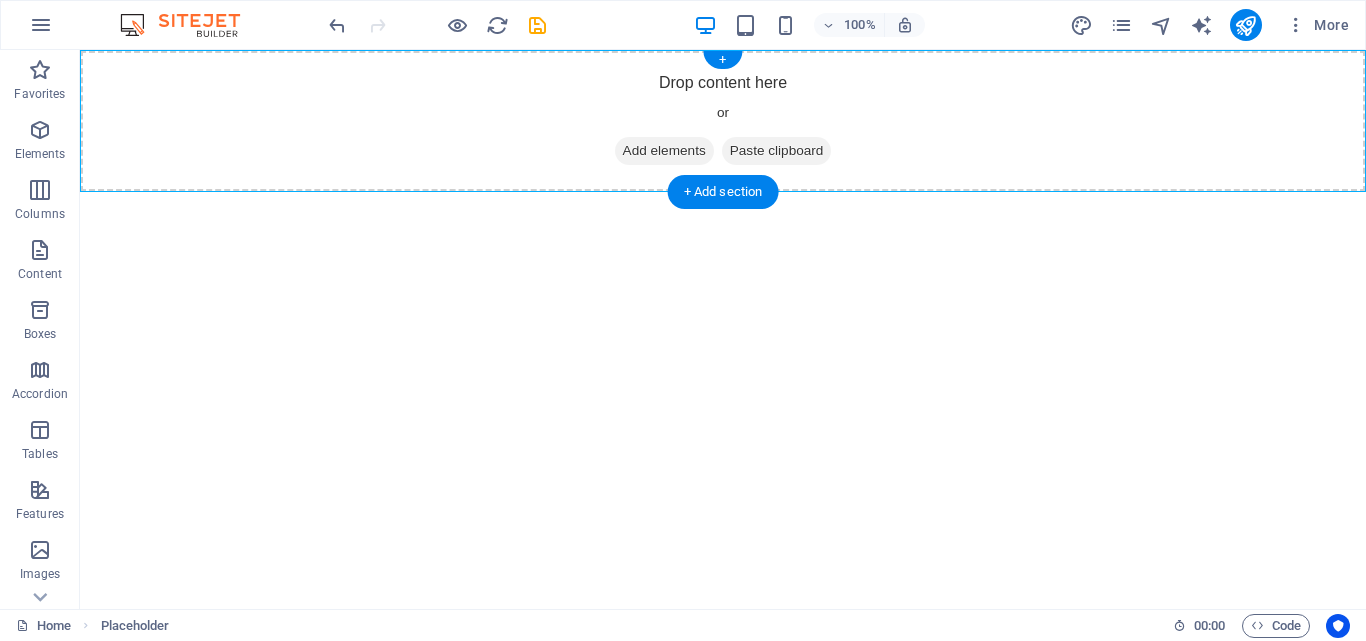 click on "Drop content here or  Add elements  Paste clipboard" at bounding box center [723, 121] 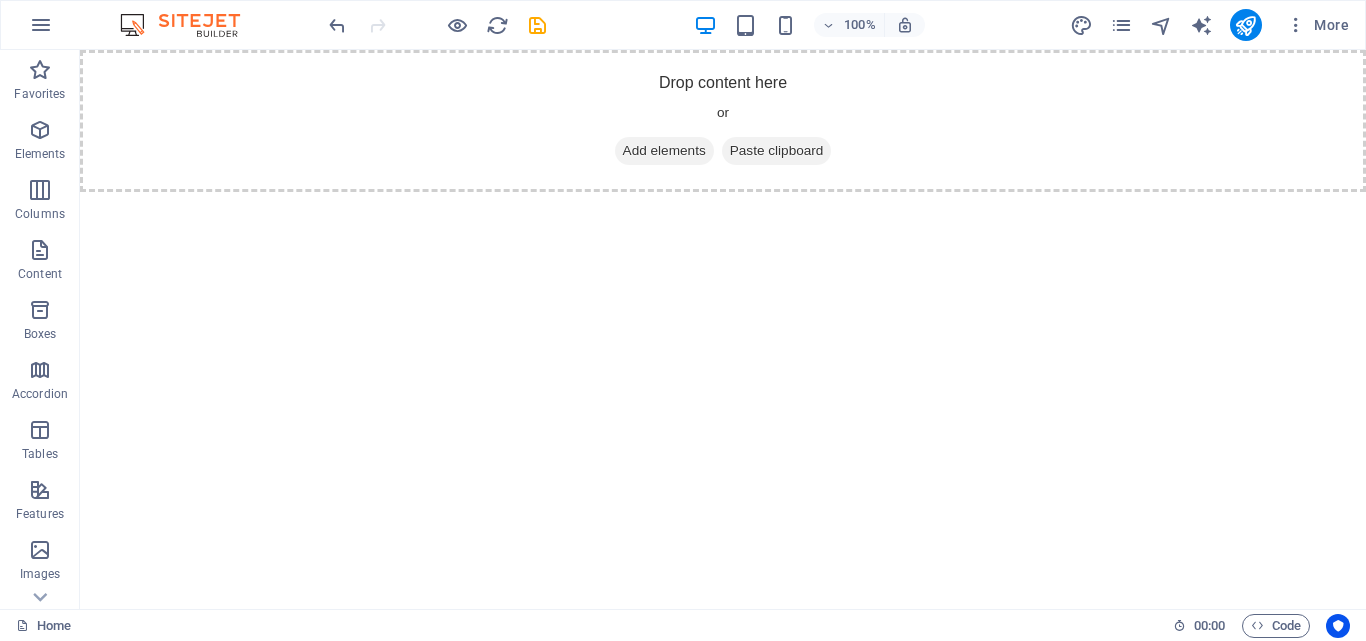 click on "Skip to main content
Drop content here or  Add elements  Paste clipboard" at bounding box center (723, 121) 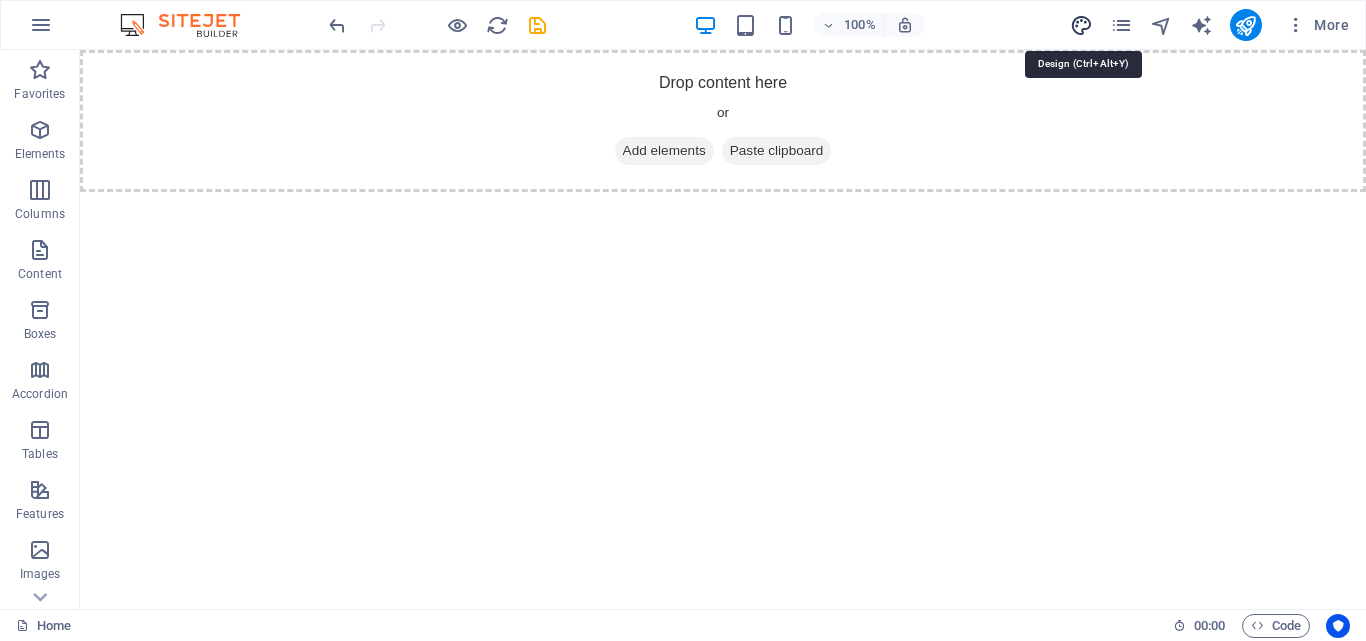 click at bounding box center (1081, 25) 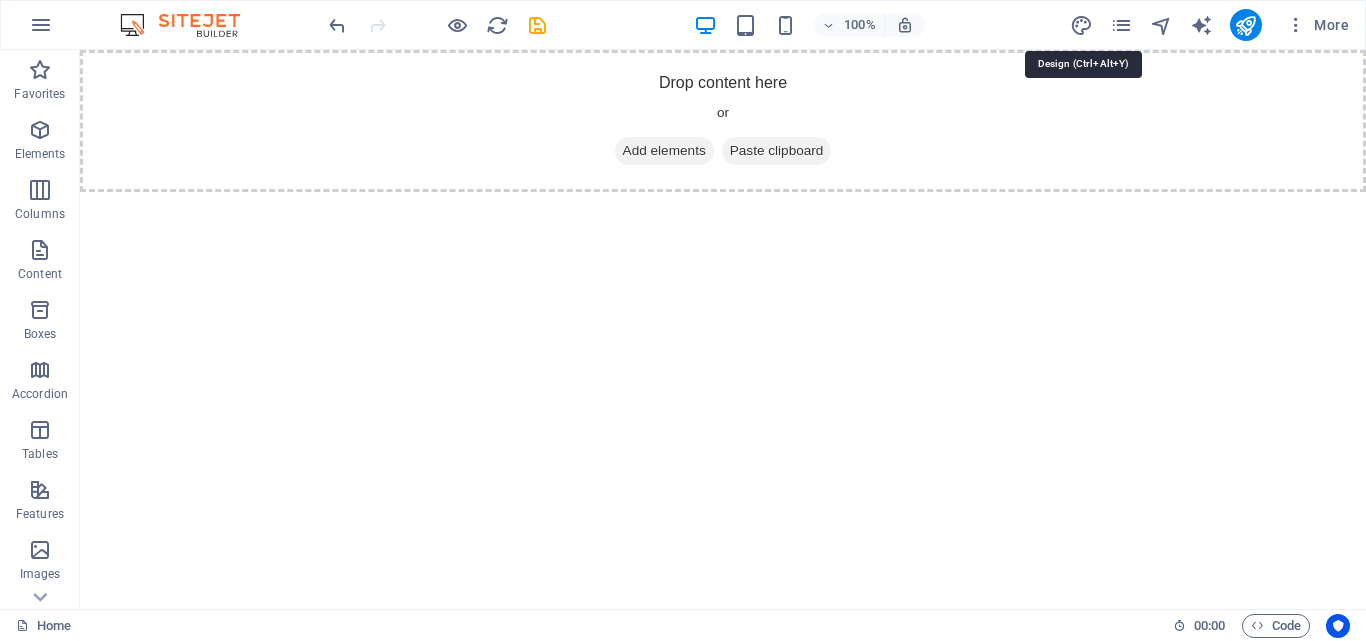 select on "px" 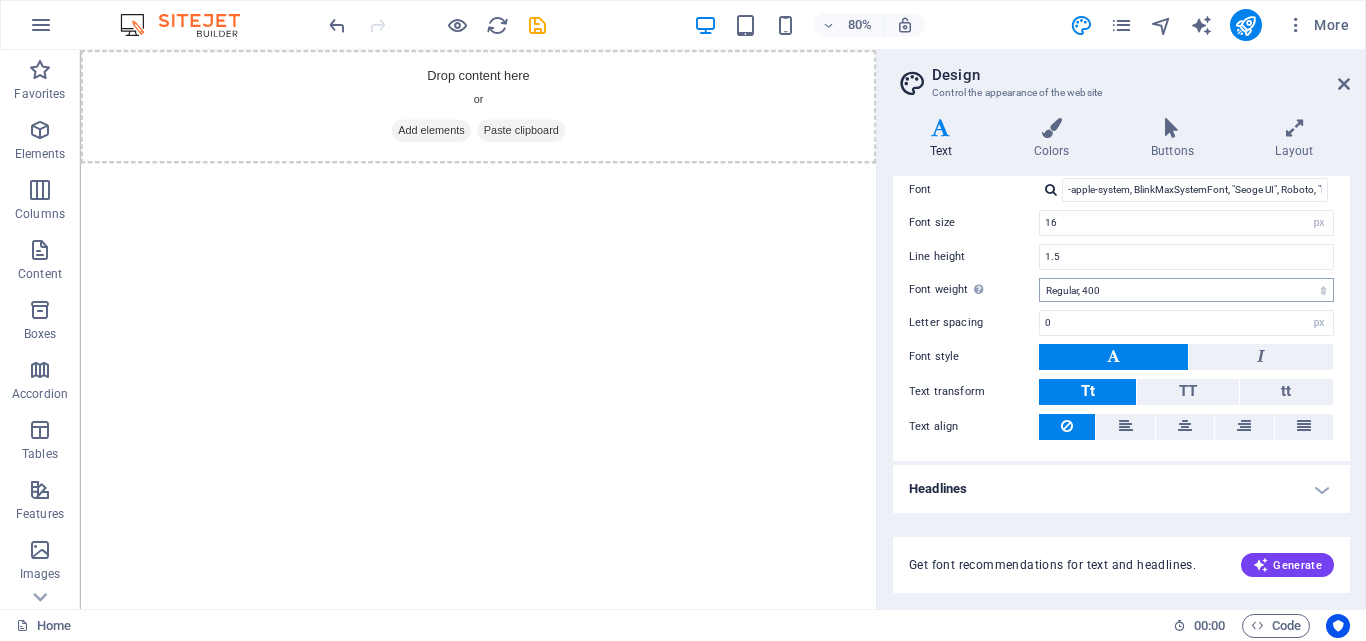 scroll, scrollTop: 0, scrollLeft: 0, axis: both 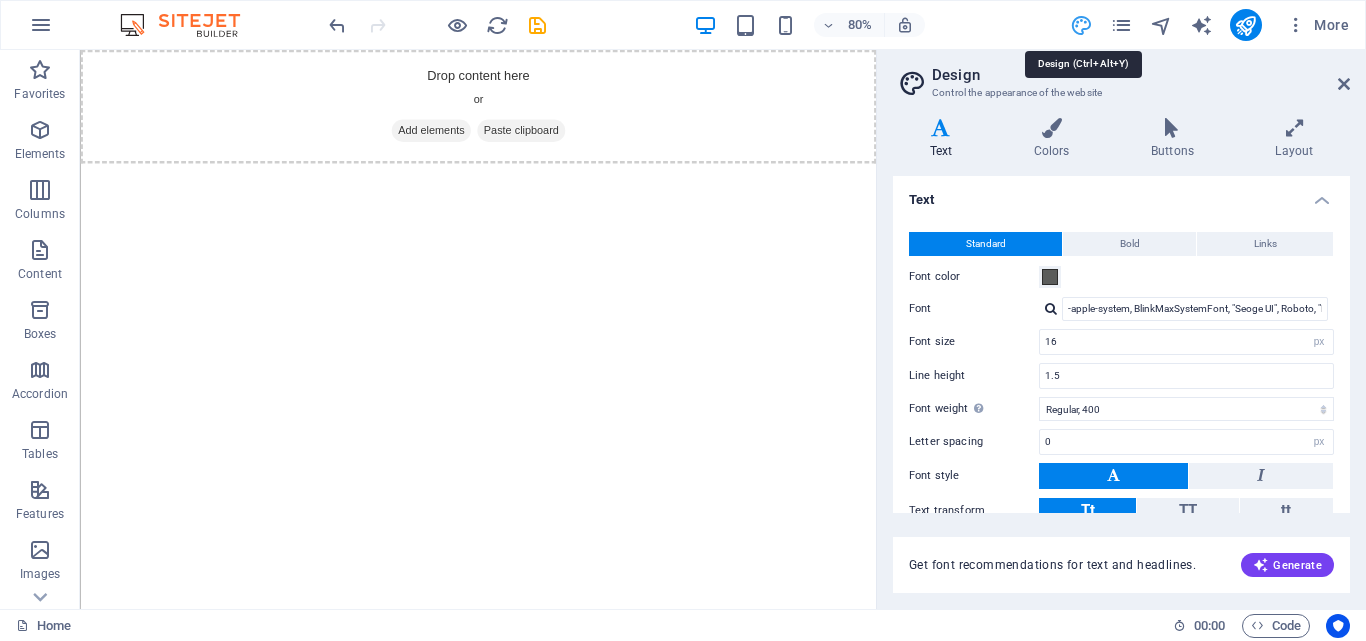 click at bounding box center [1081, 25] 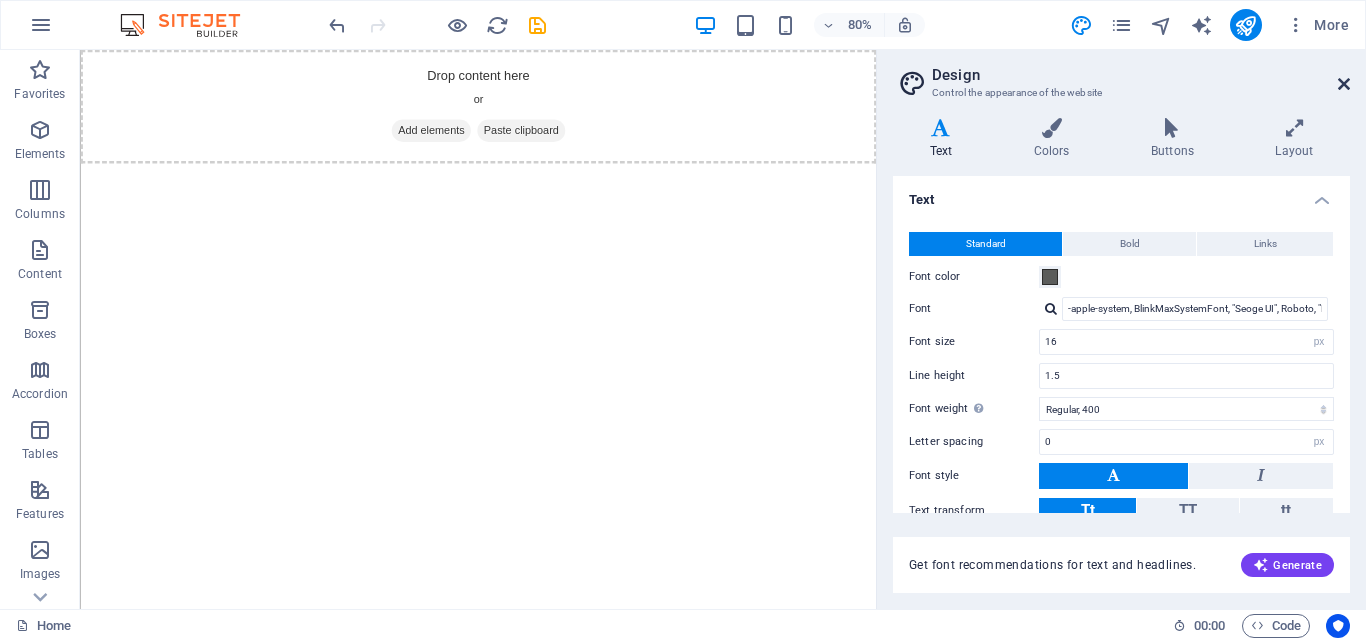 click at bounding box center [1344, 84] 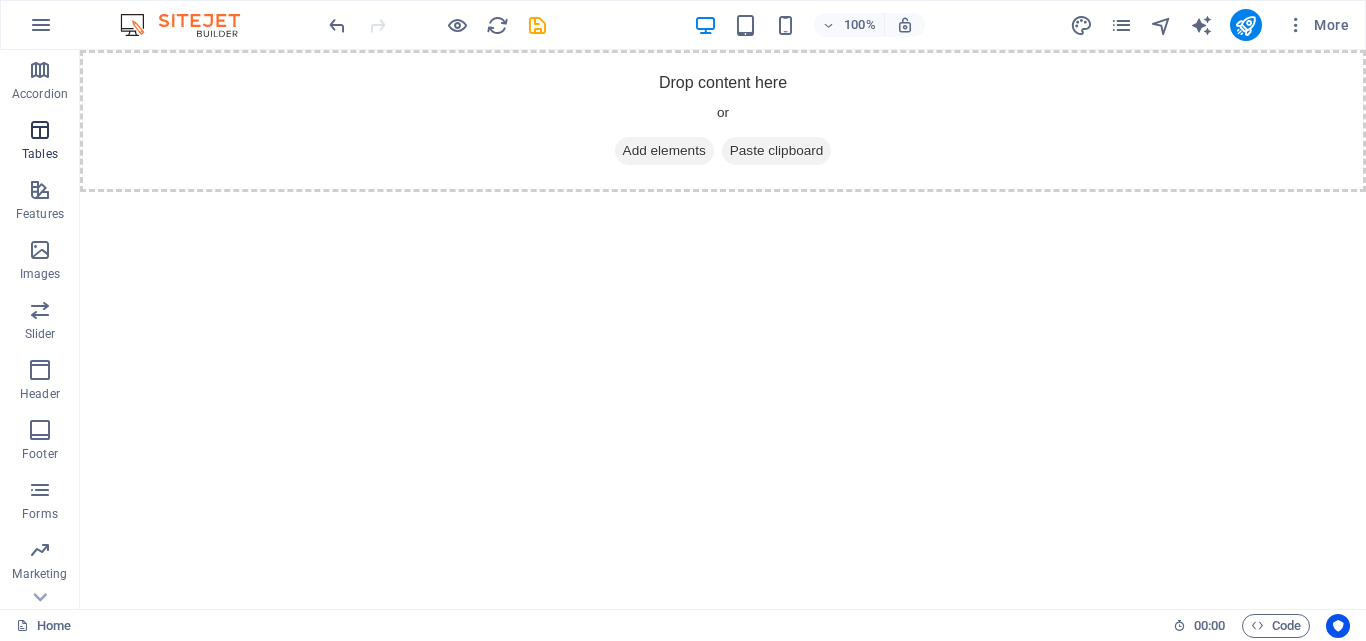 scroll, scrollTop: 341, scrollLeft: 0, axis: vertical 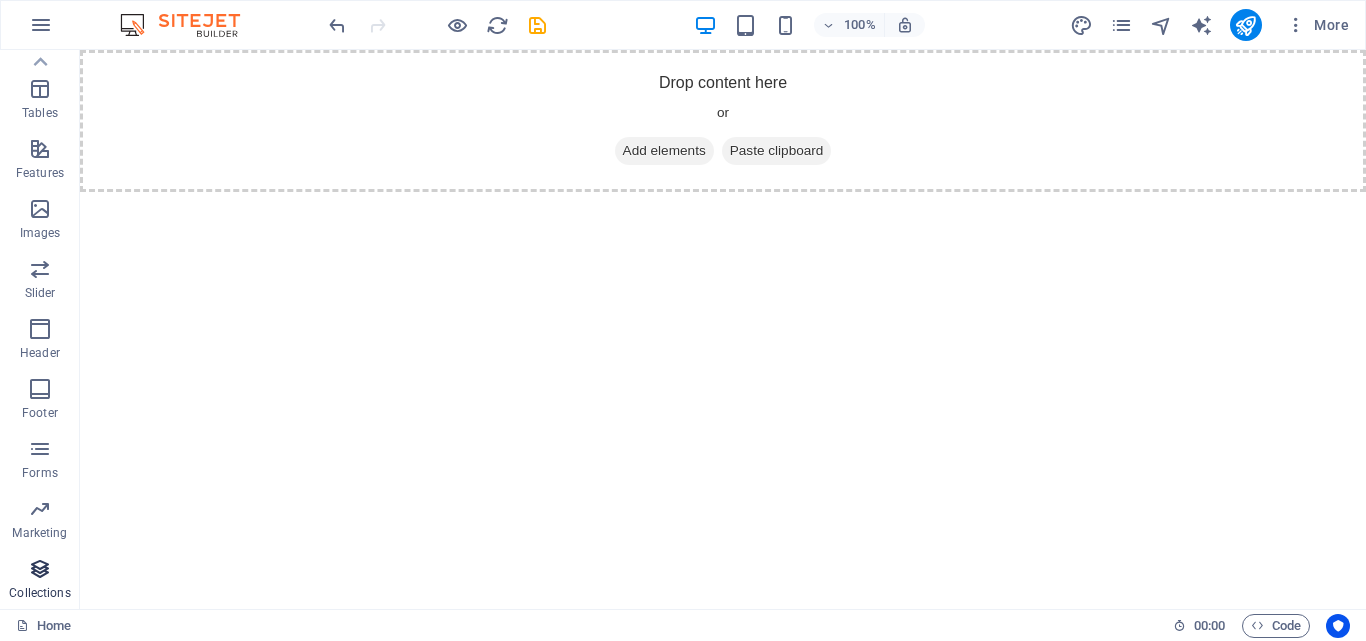 click at bounding box center [40, 569] 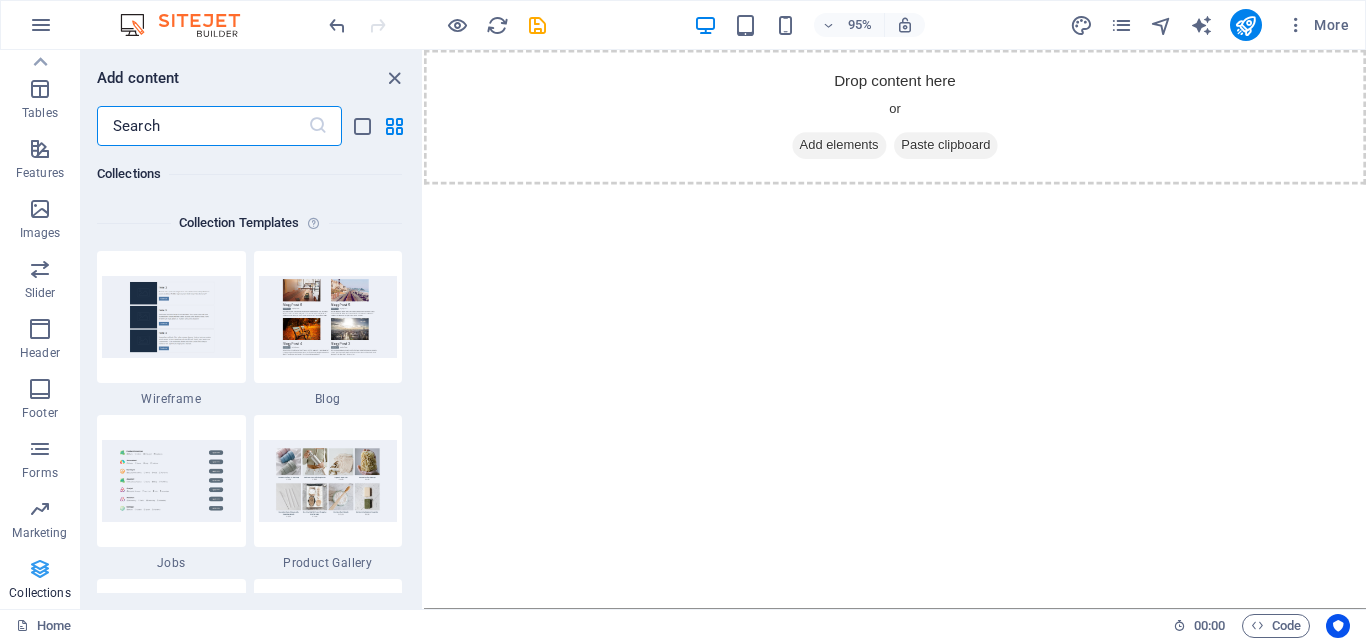 scroll, scrollTop: 18306, scrollLeft: 0, axis: vertical 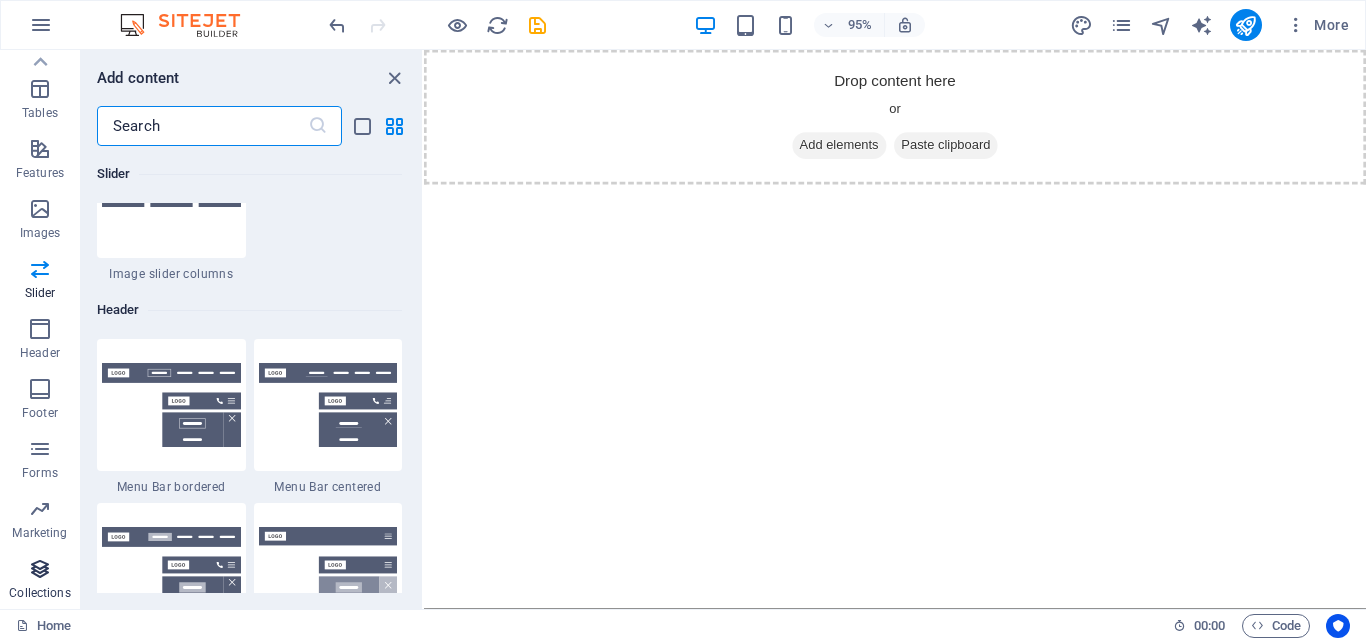 click at bounding box center (40, 569) 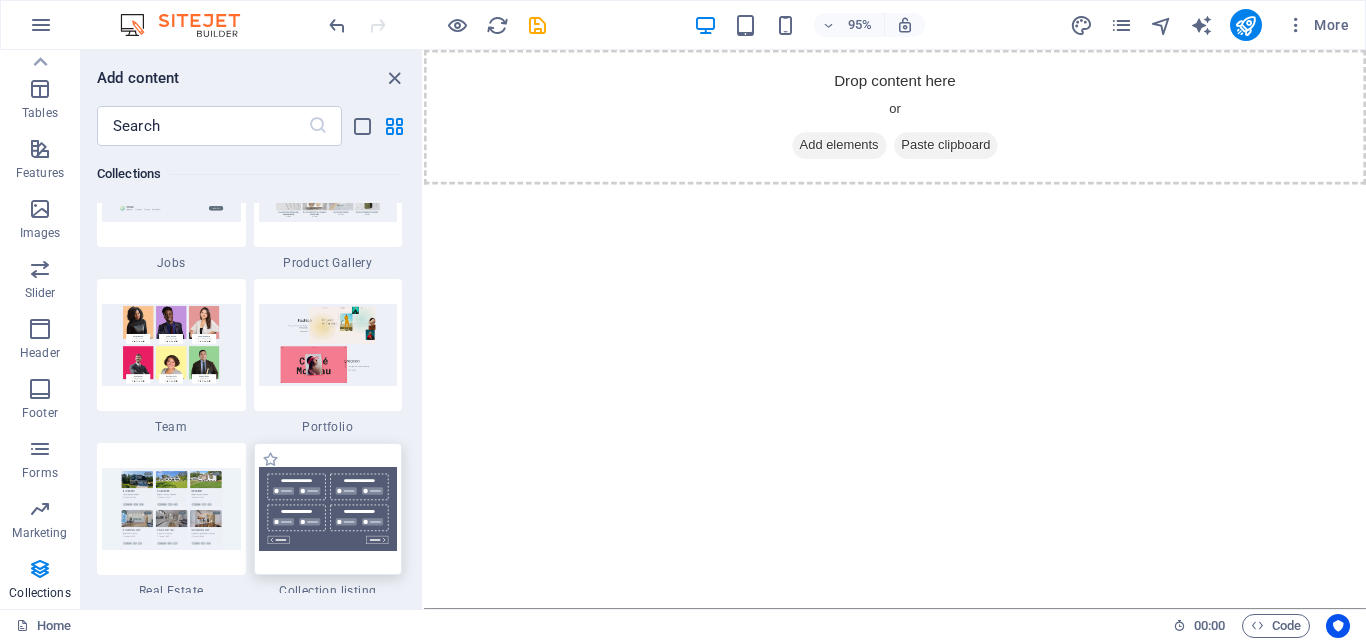 scroll, scrollTop: 18506, scrollLeft: 0, axis: vertical 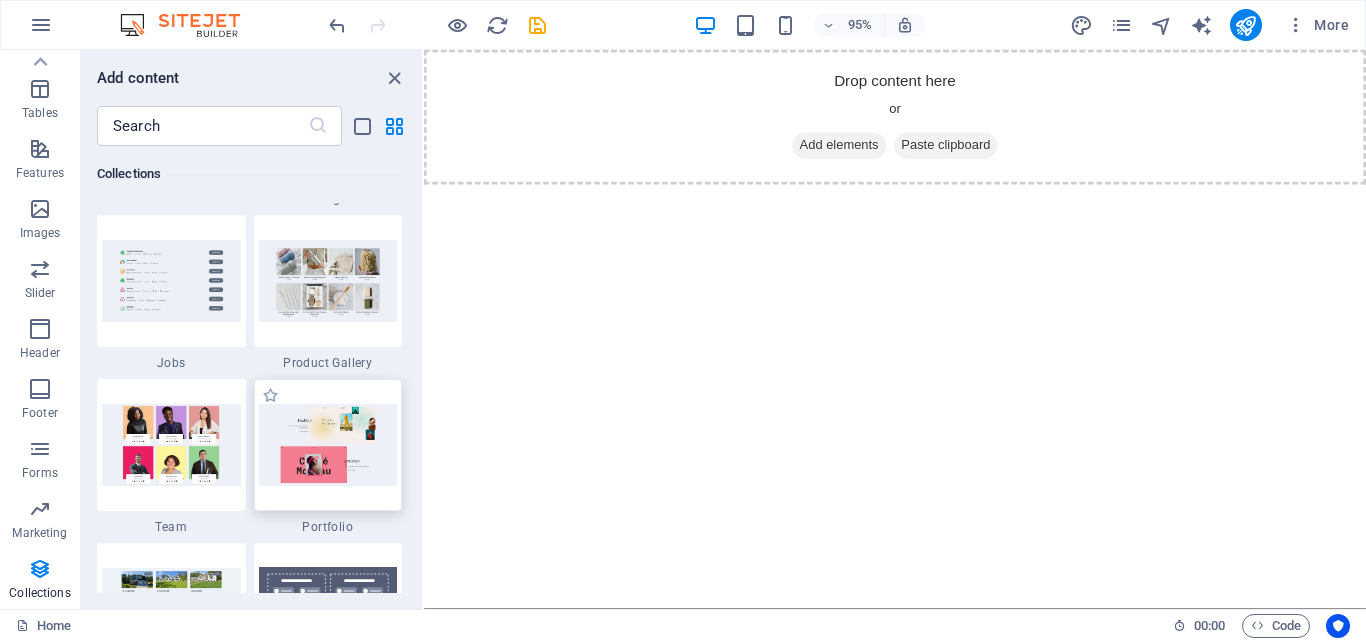click at bounding box center (328, 444) 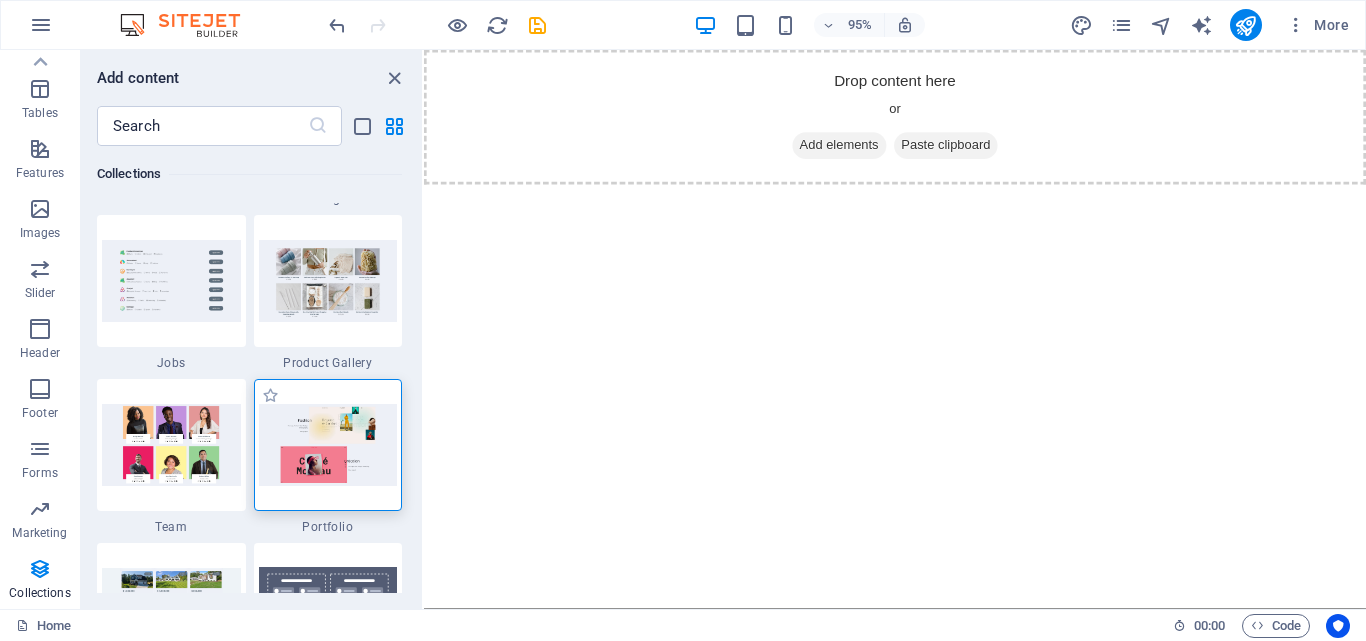 click at bounding box center (328, 444) 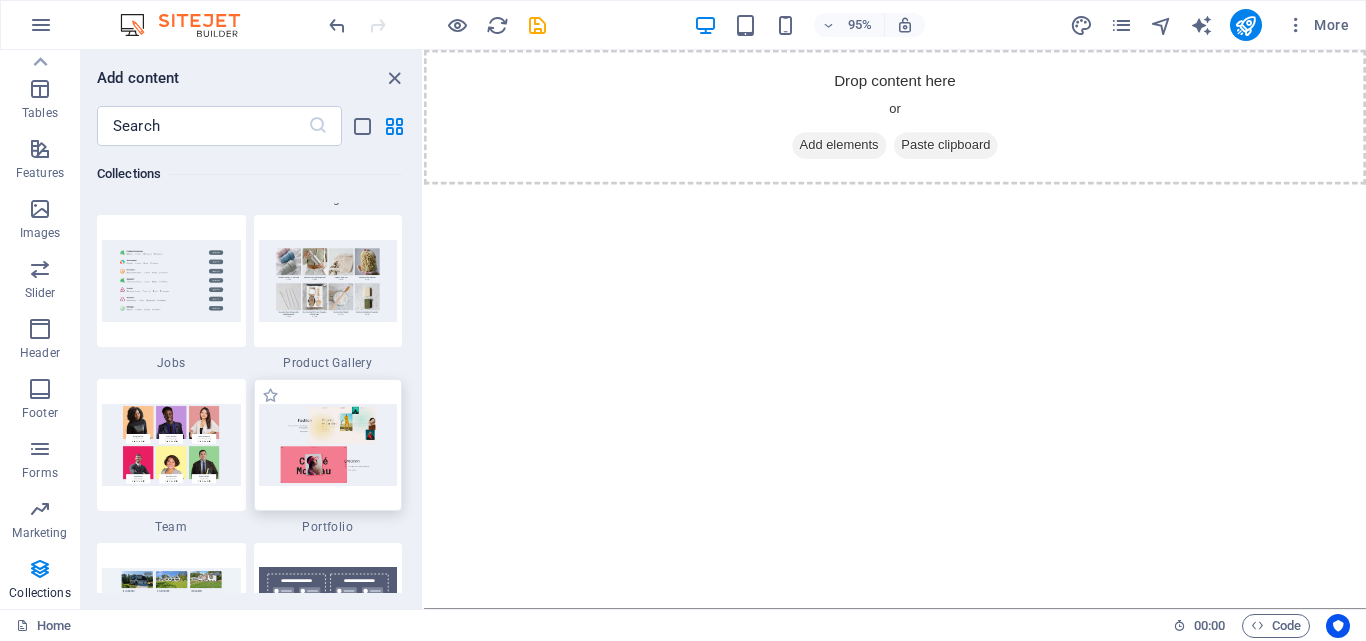 drag, startPoint x: 323, startPoint y: 431, endPoint x: 338, endPoint y: 479, distance: 50.289165 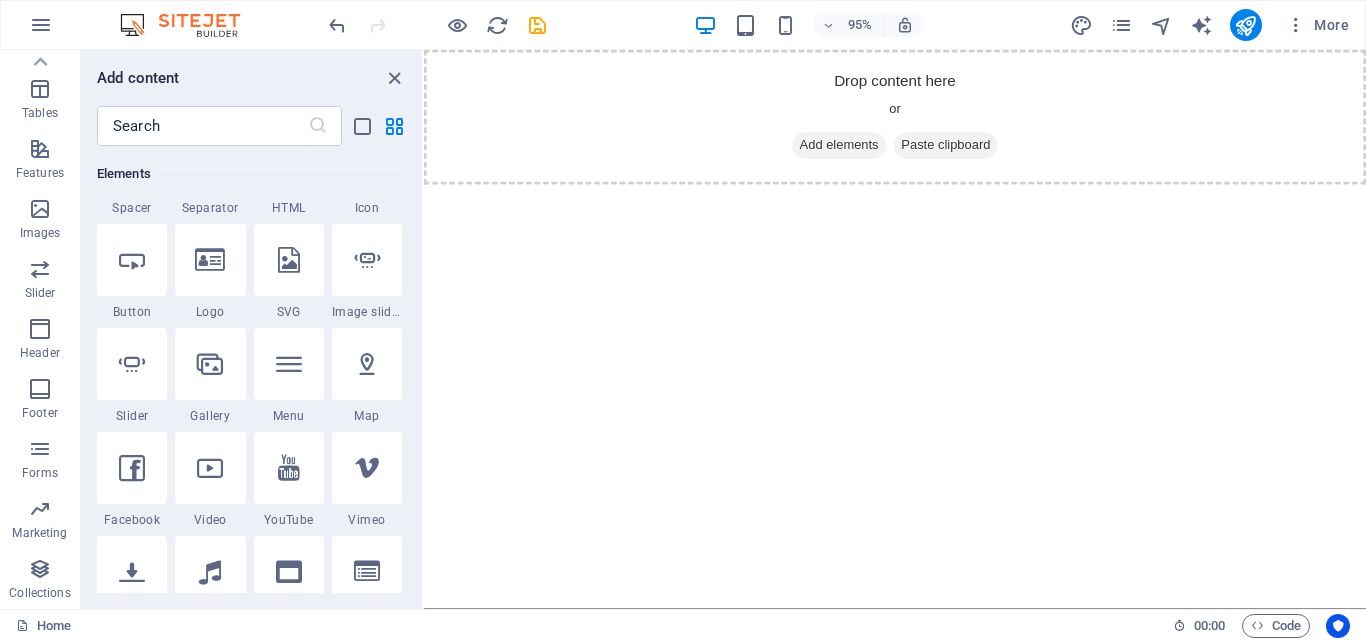 scroll, scrollTop: 0, scrollLeft: 0, axis: both 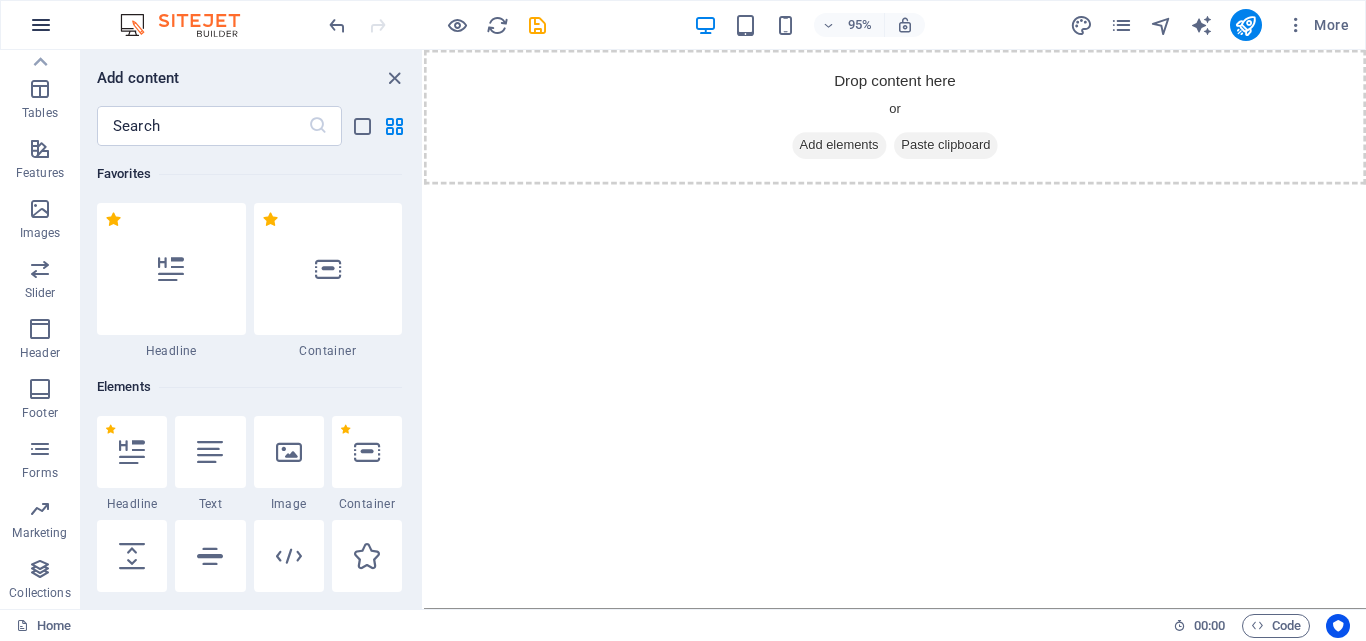 click at bounding box center (41, 25) 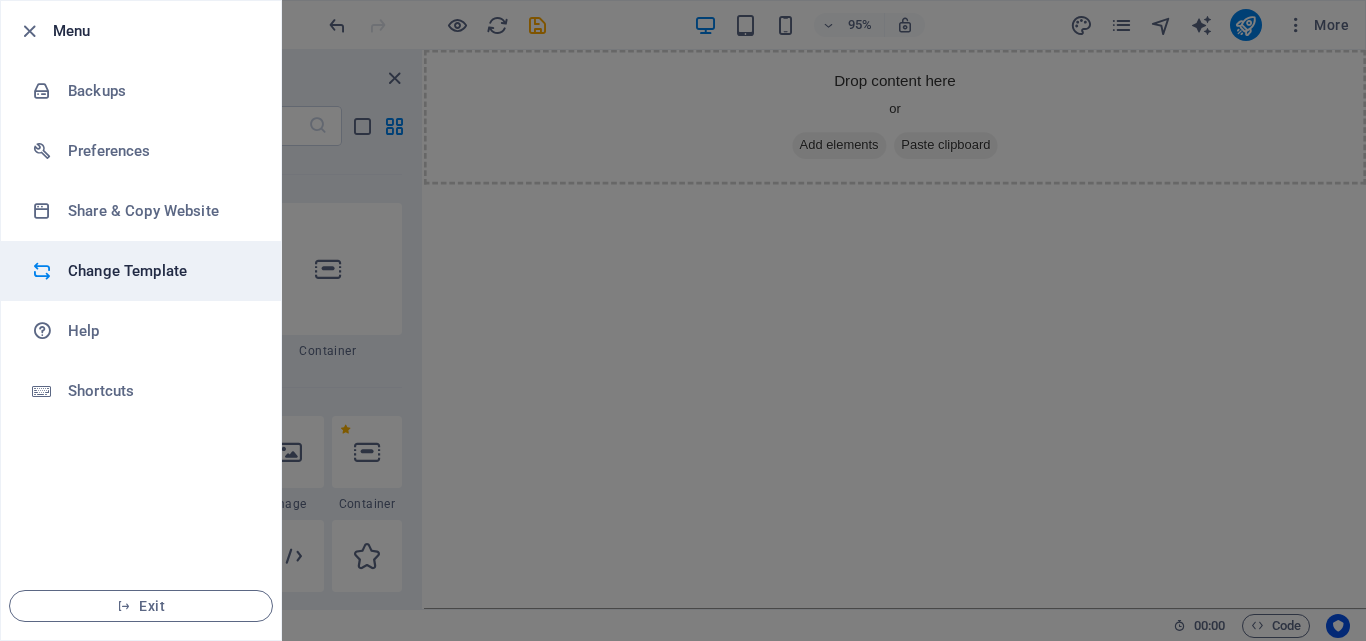 click on "Change Template" at bounding box center (160, 271) 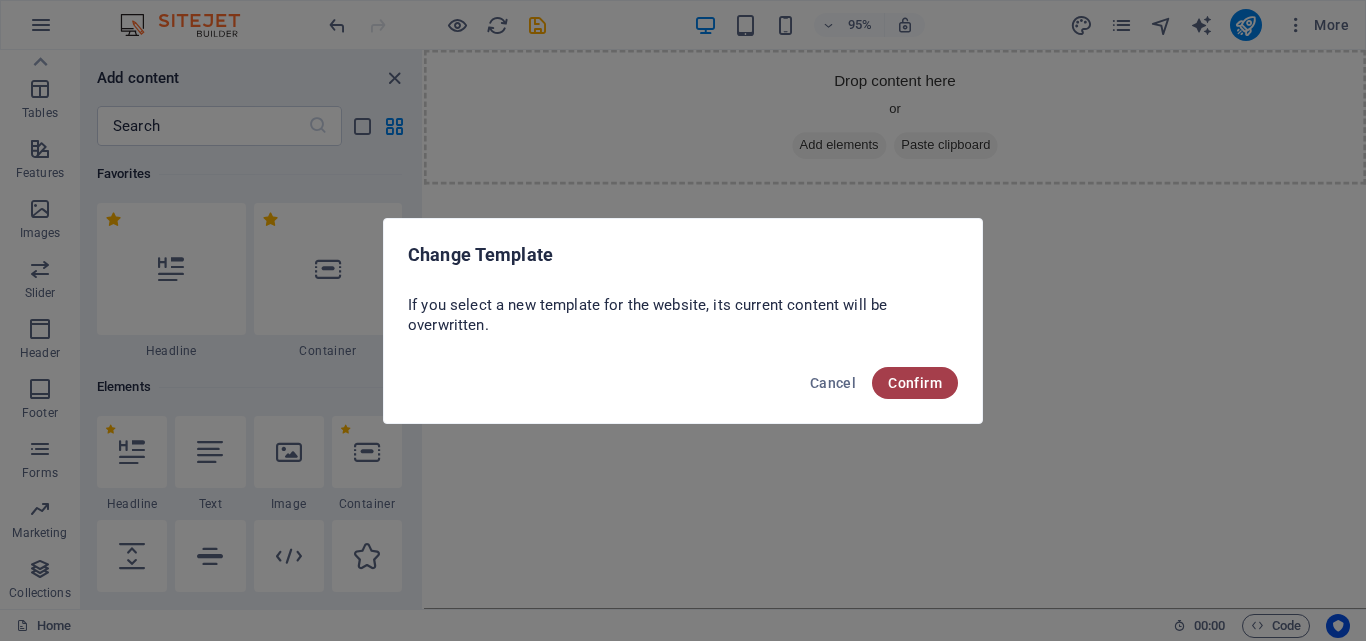 click on "Confirm" at bounding box center [915, 383] 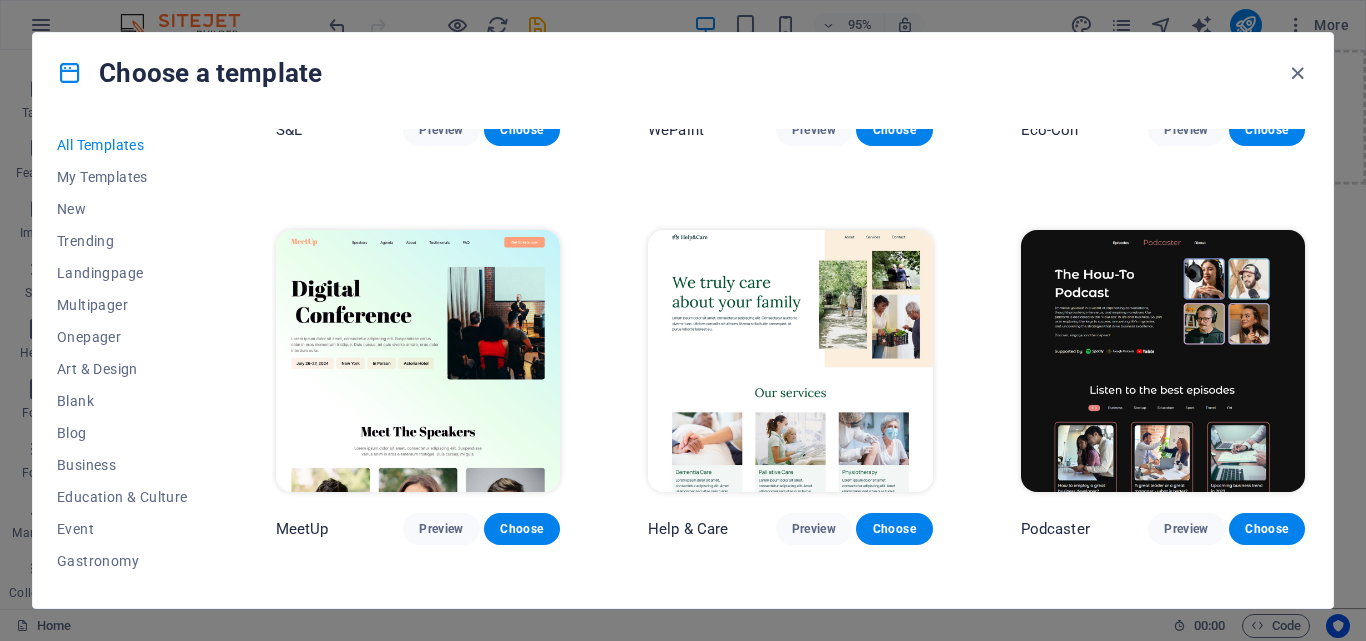 scroll, scrollTop: 1500, scrollLeft: 0, axis: vertical 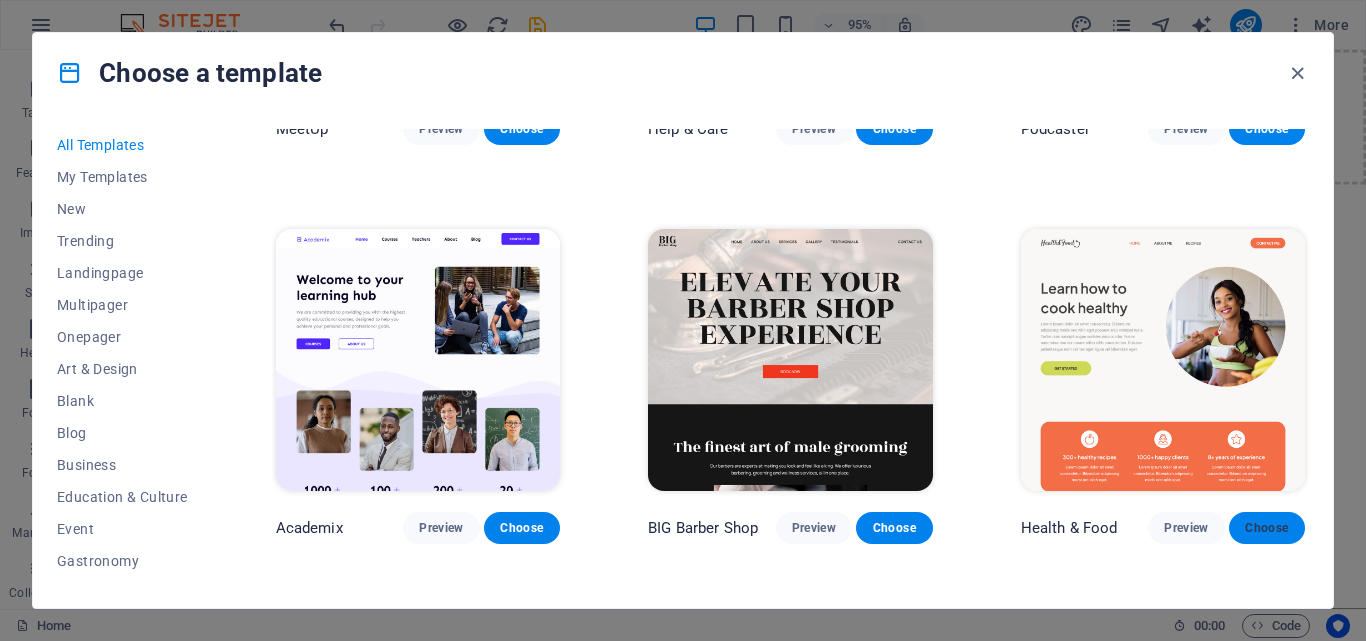 click on "Choose" at bounding box center (1267, 528) 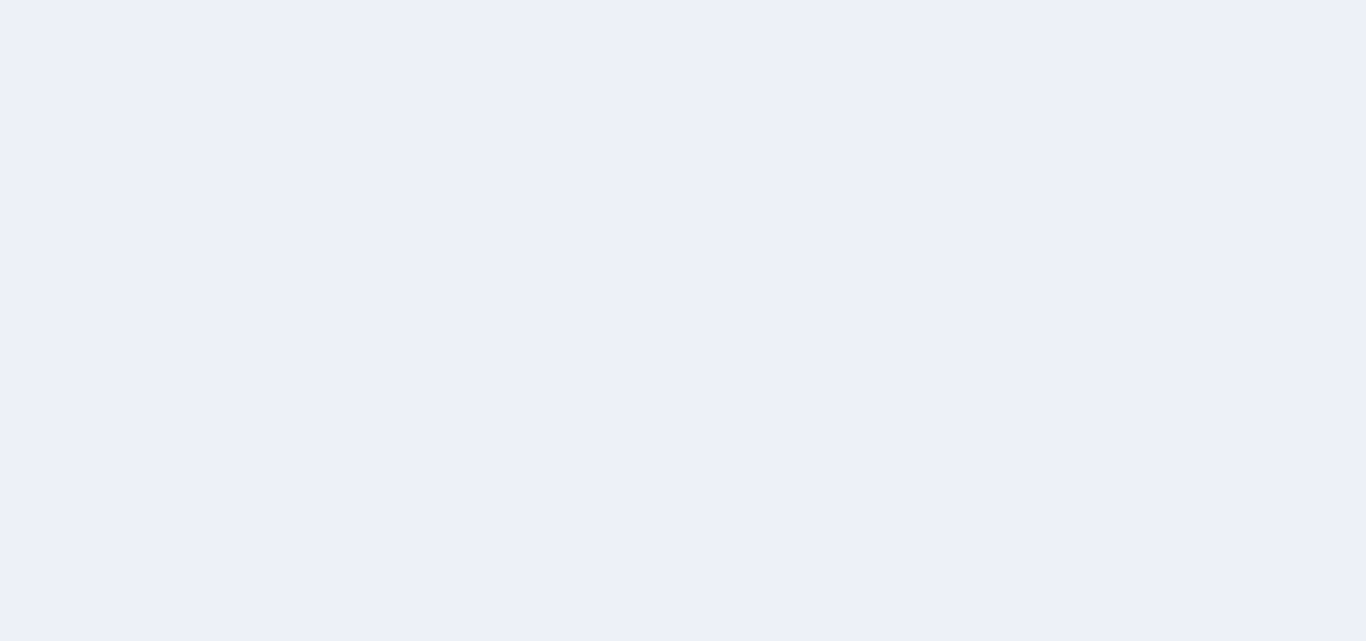 scroll, scrollTop: 0, scrollLeft: 0, axis: both 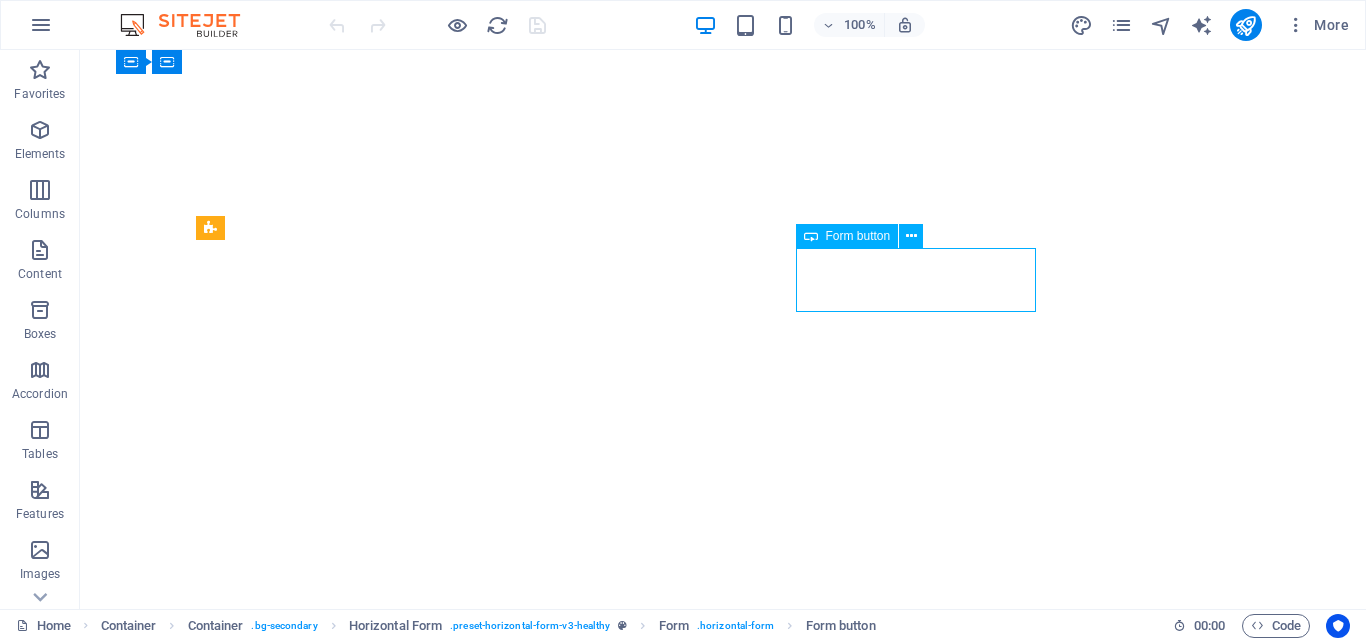 select on "px" 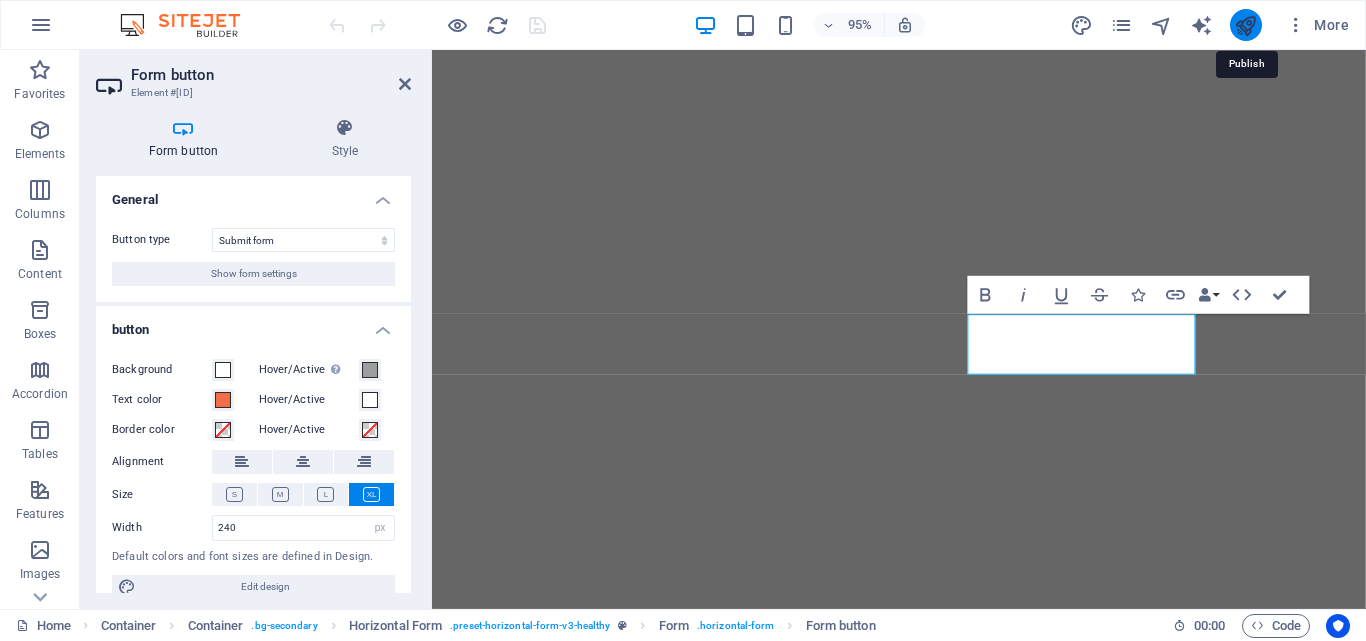 click at bounding box center (1245, 25) 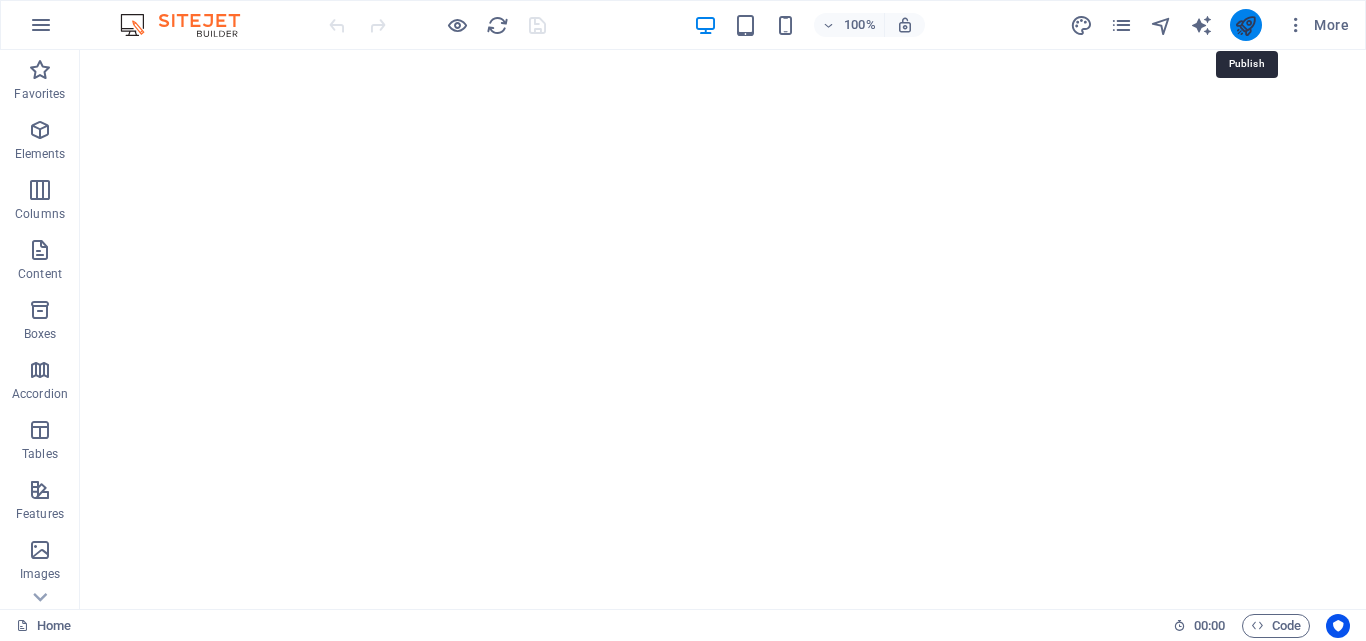 click at bounding box center (1245, 25) 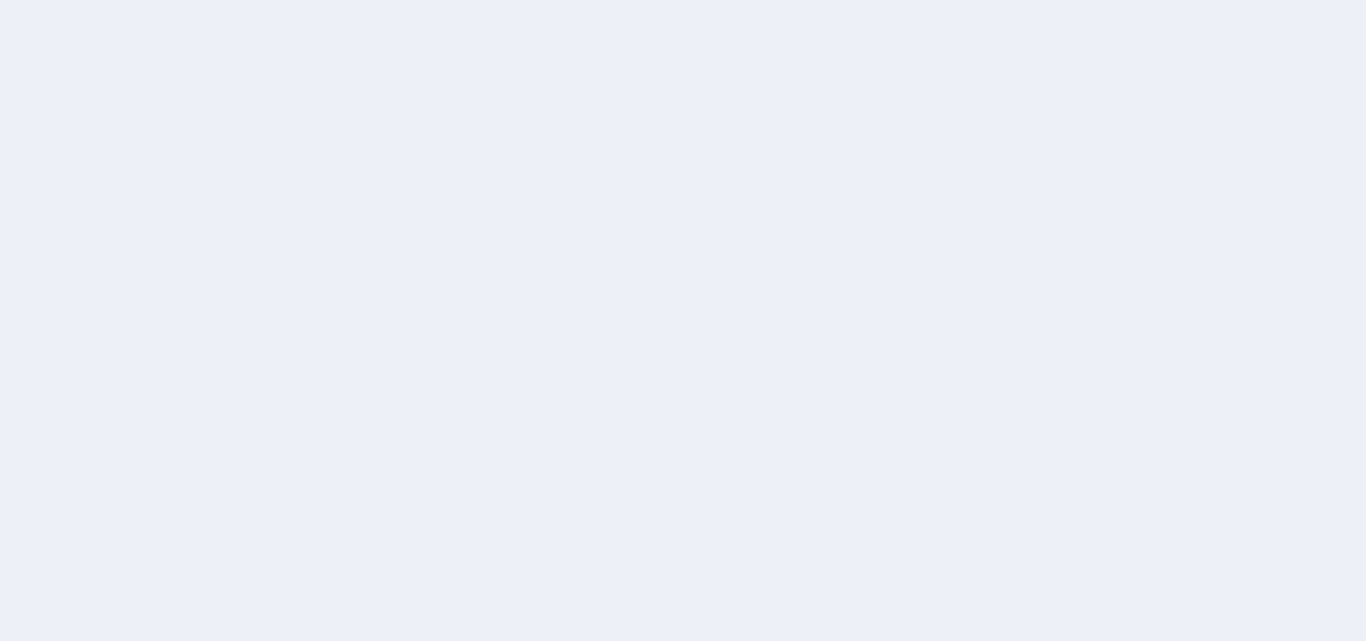 scroll, scrollTop: 0, scrollLeft: 0, axis: both 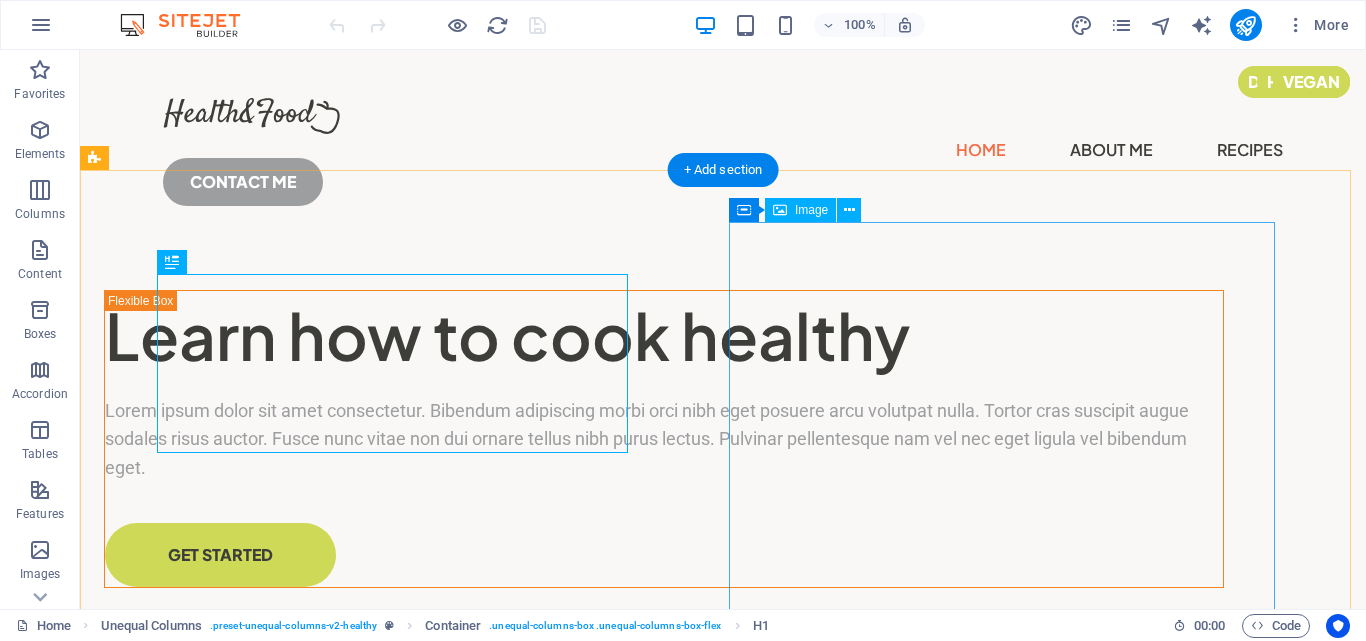 click at bounding box center [664, 1198] 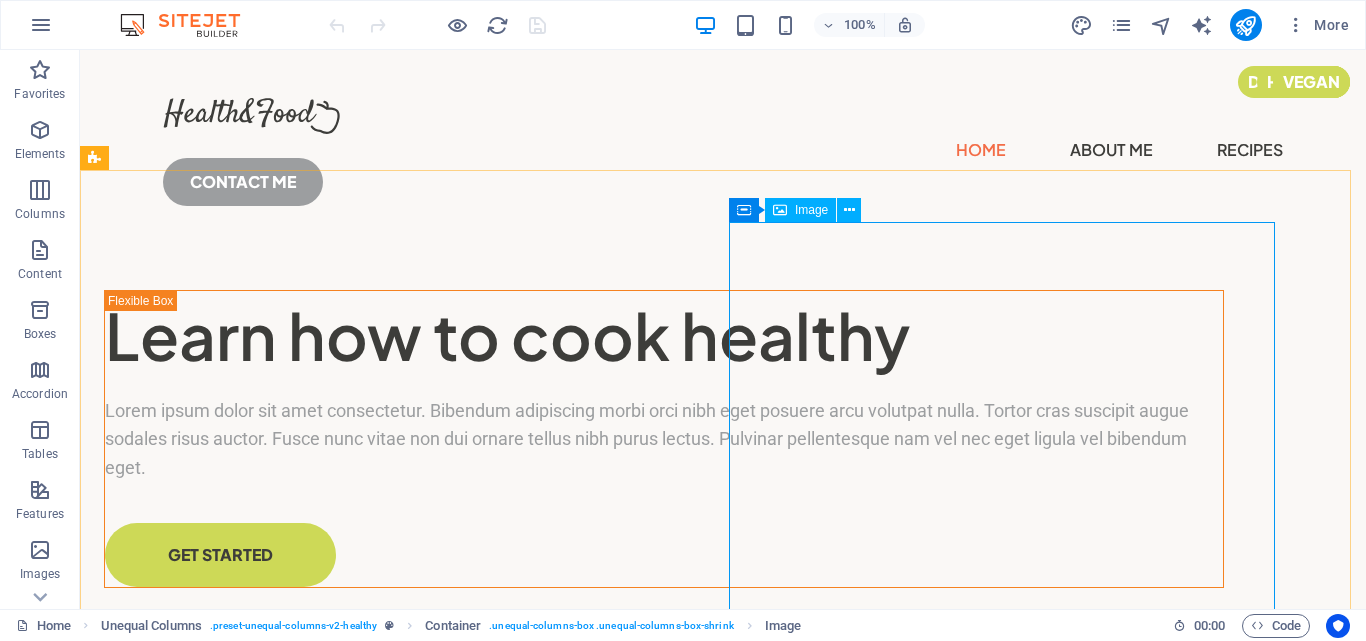 click on "Image" at bounding box center (811, 210) 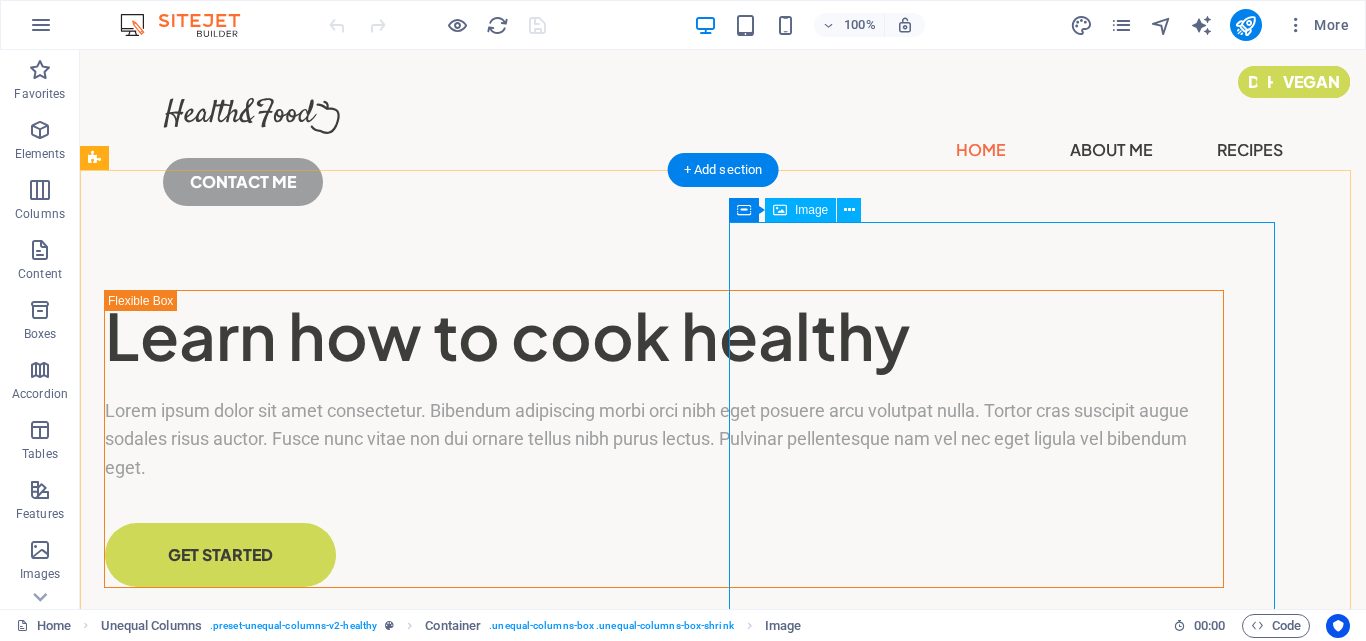click at bounding box center (664, 1198) 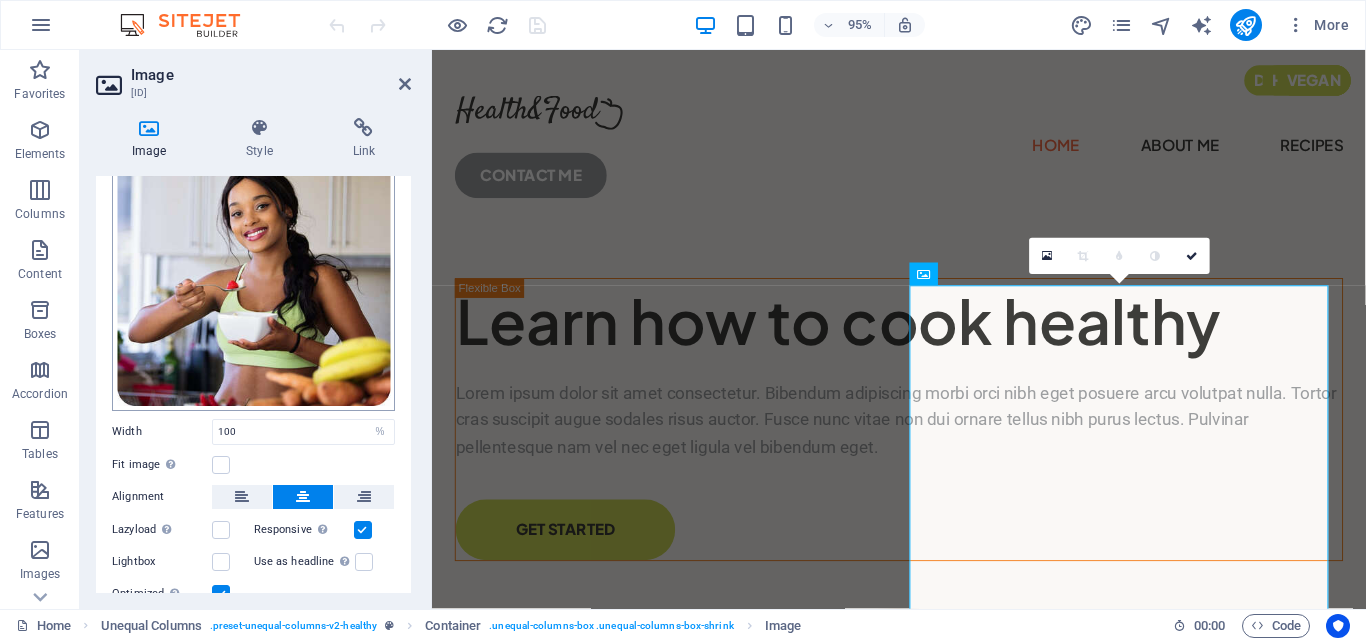 scroll, scrollTop: 0, scrollLeft: 0, axis: both 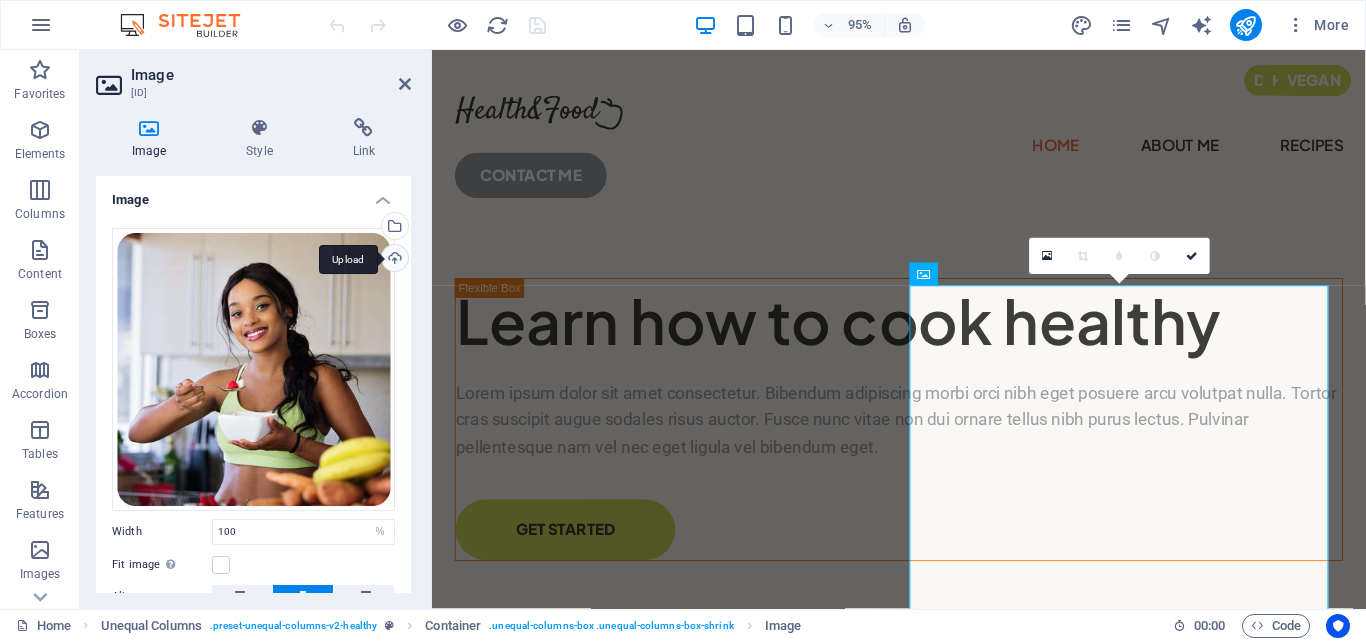 click on "Upload" at bounding box center (393, 260) 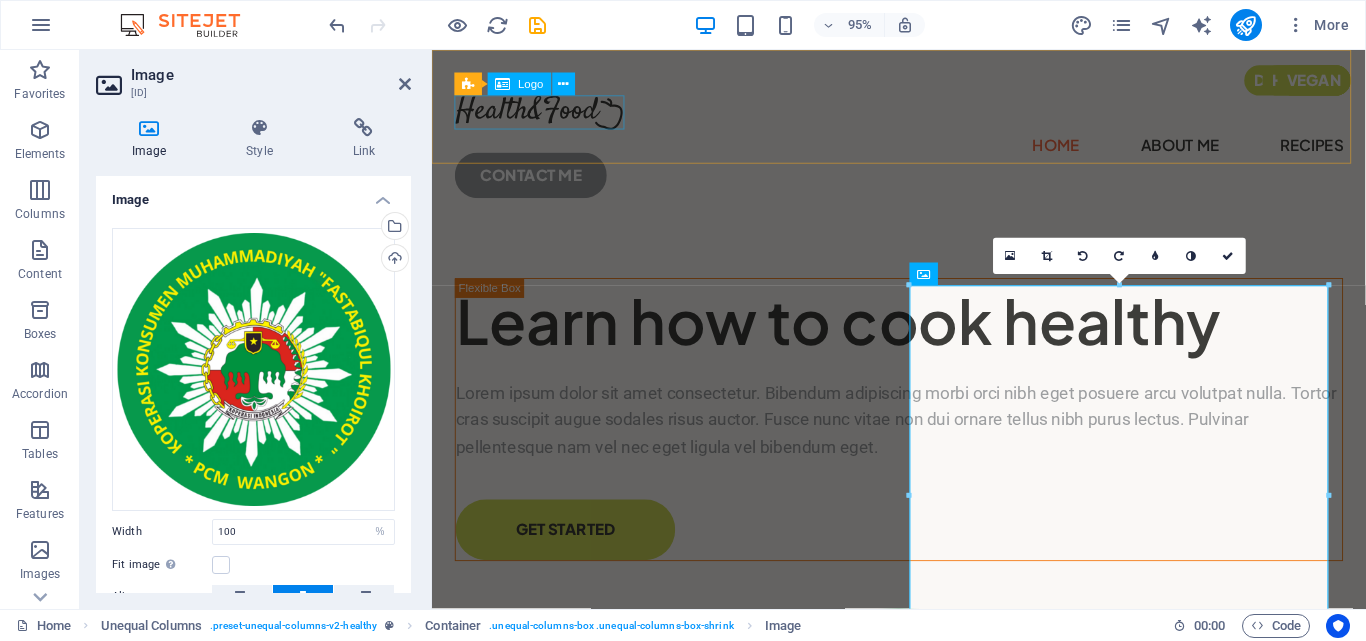 click at bounding box center [923, 116] 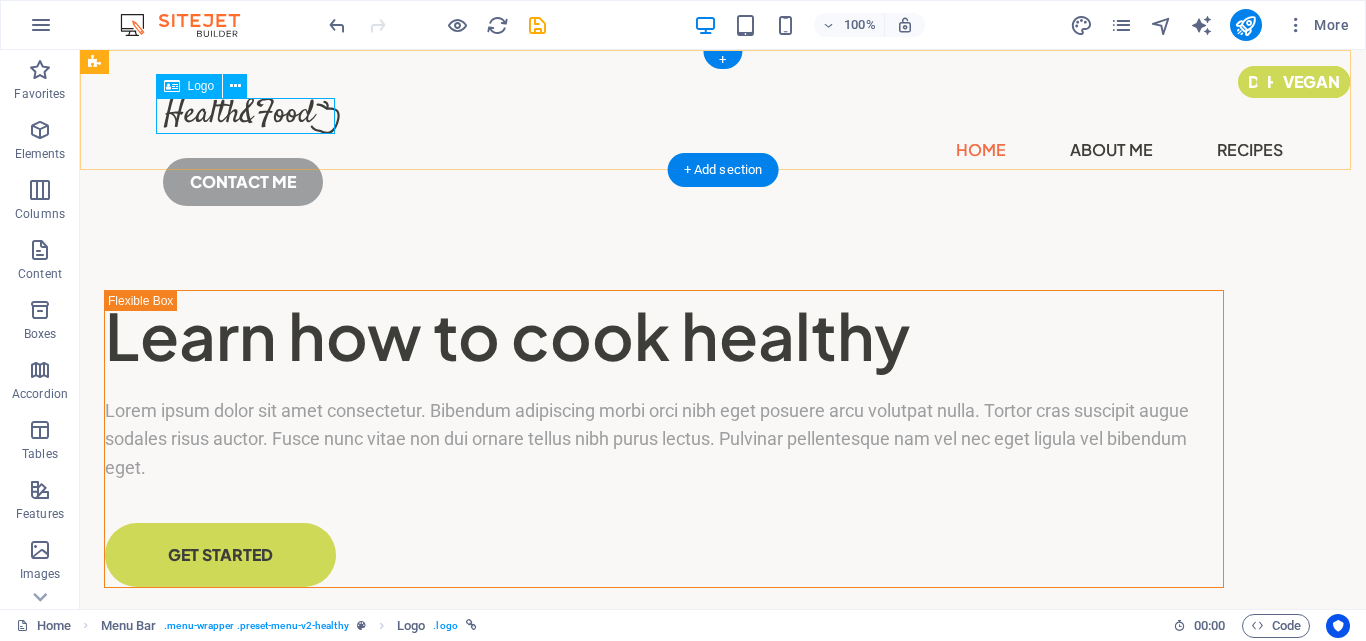click at bounding box center [723, 116] 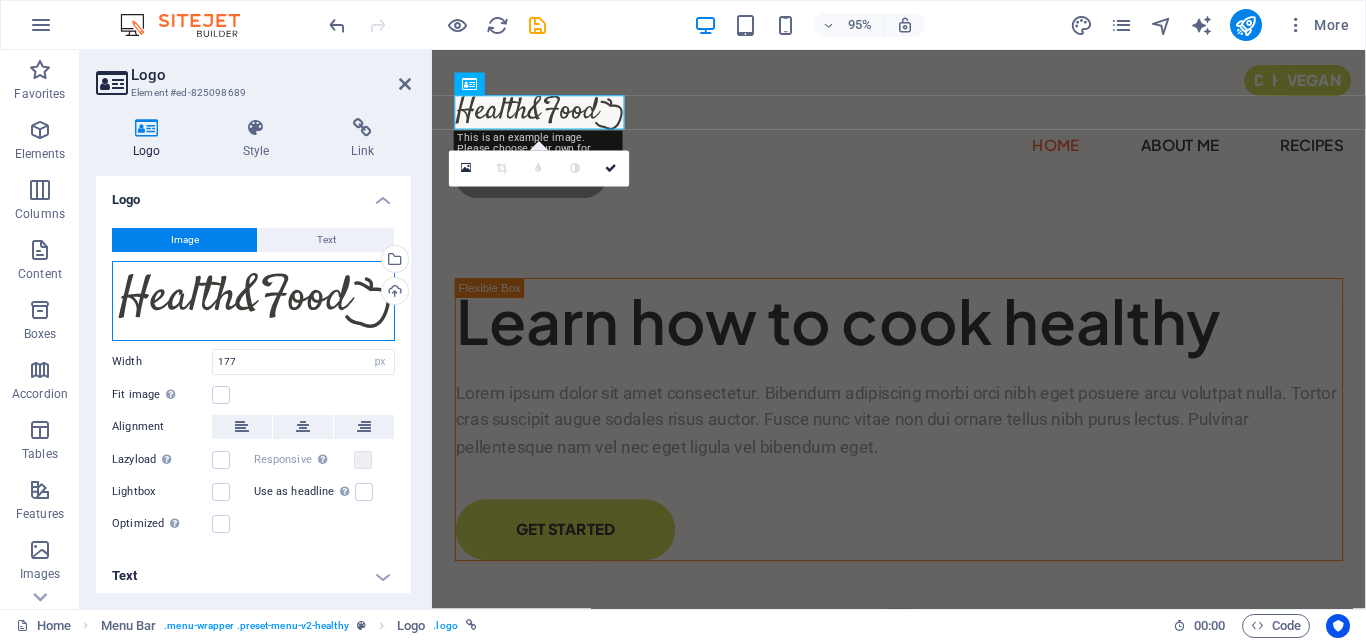 click on "Drag files here, click to choose files or select files from Files or our free stock photos & videos" at bounding box center [253, 301] 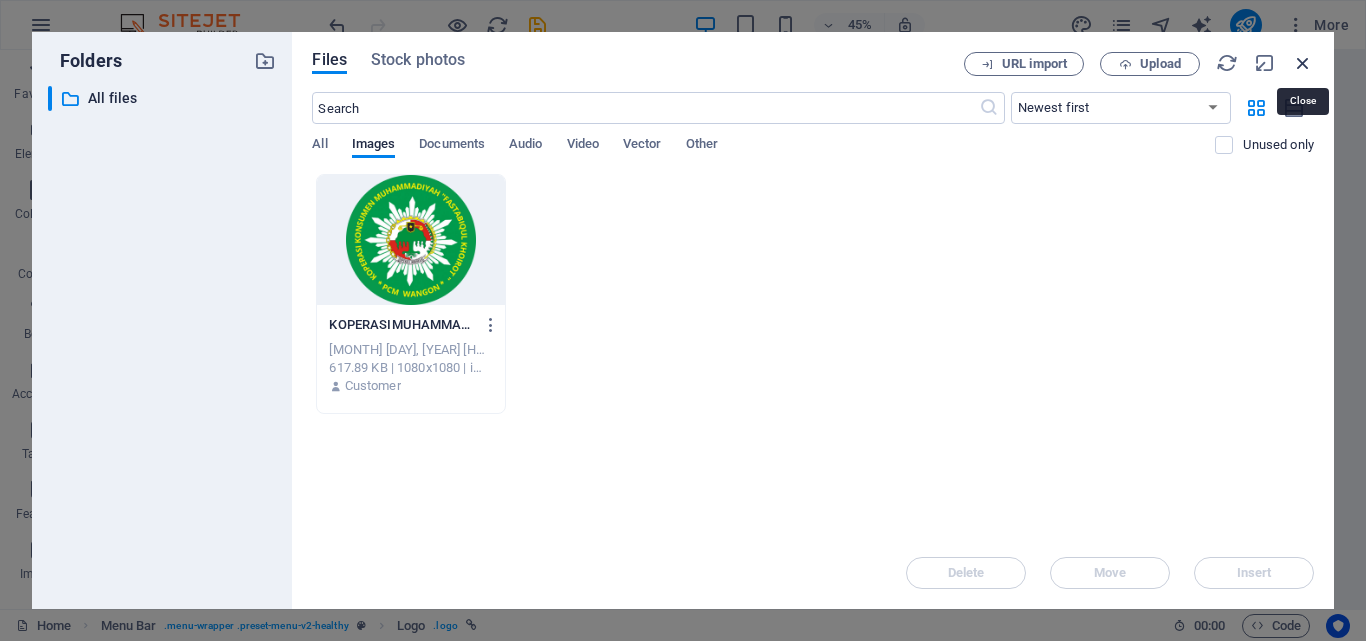 click at bounding box center (1303, 63) 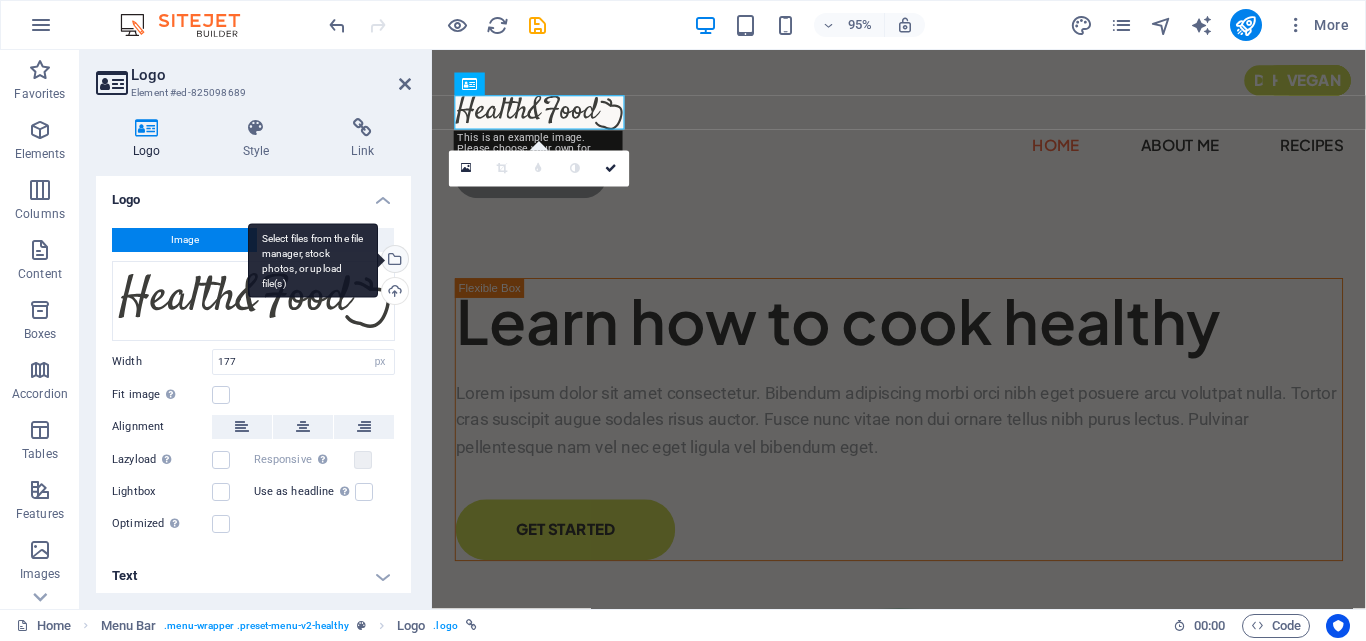 click on "Select files from the file manager, stock photos, or upload file(s)" at bounding box center (393, 261) 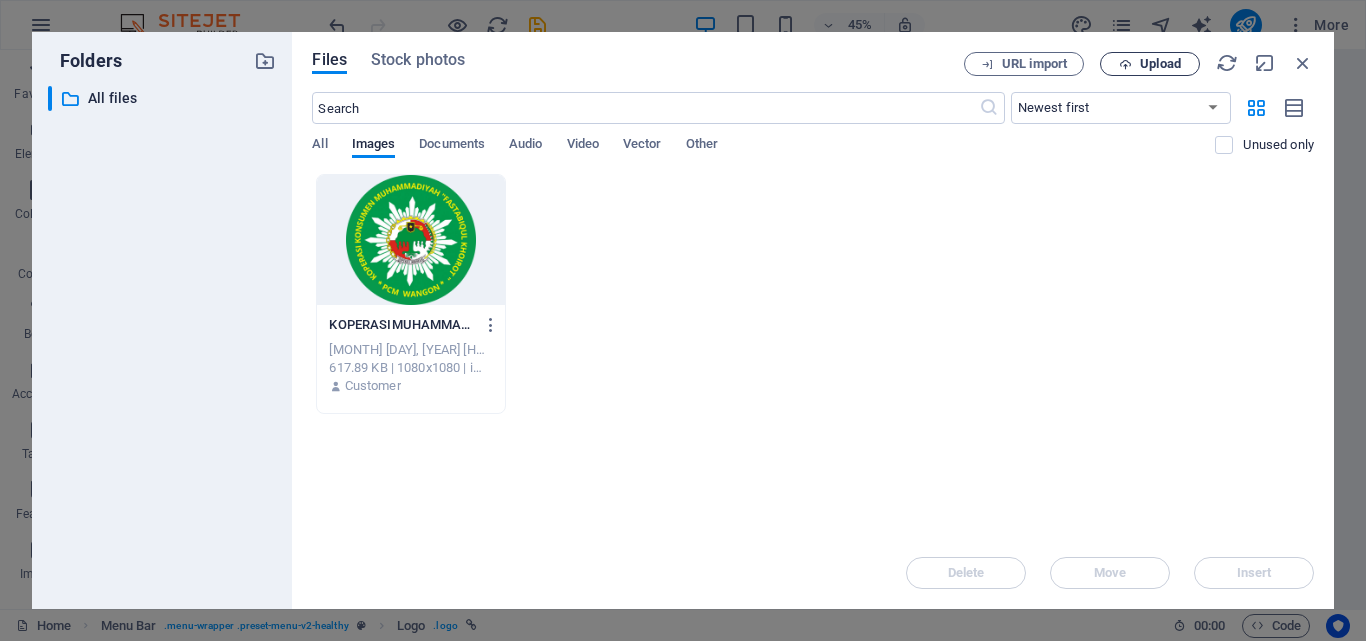 click on "Upload" at bounding box center (1150, 64) 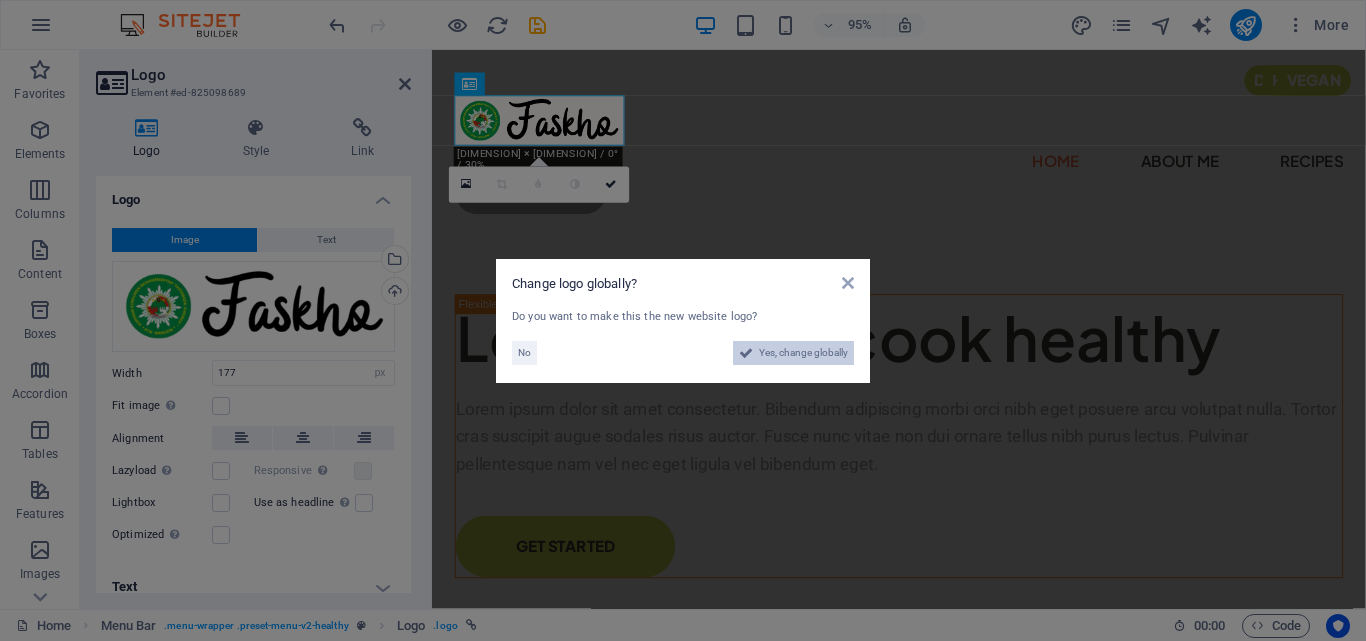 click on "Yes, change globally" at bounding box center (803, 353) 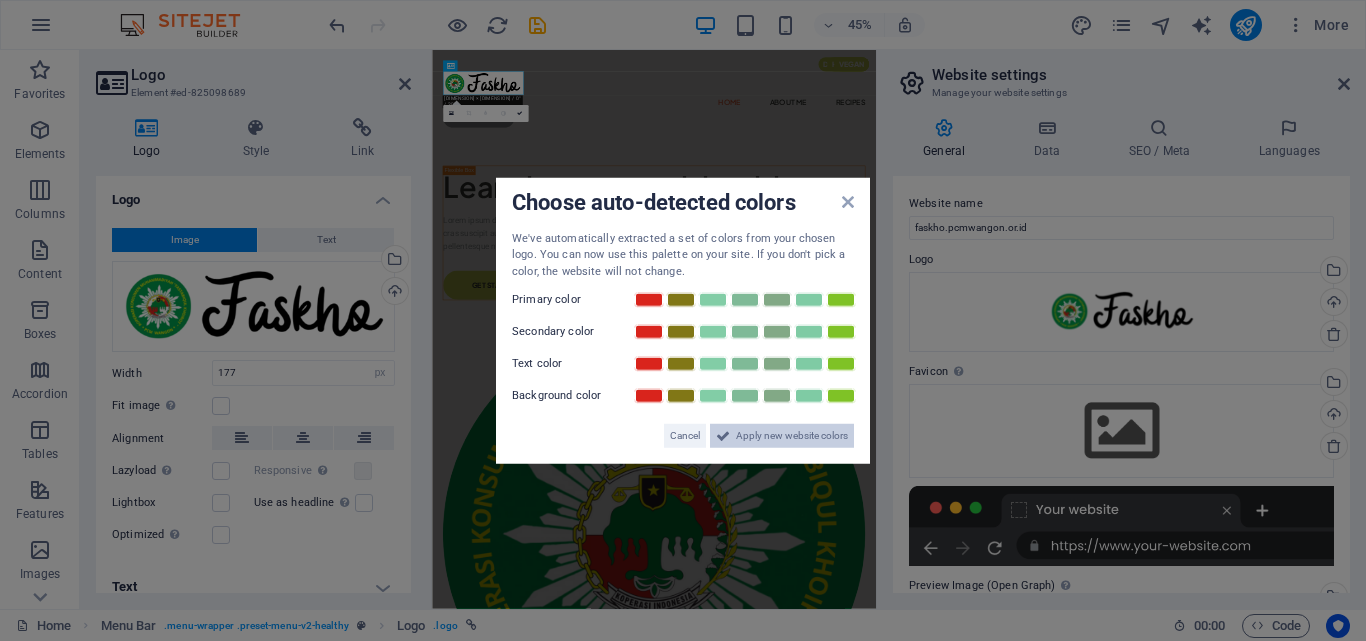 click on "Apply new website colors" at bounding box center [792, 436] 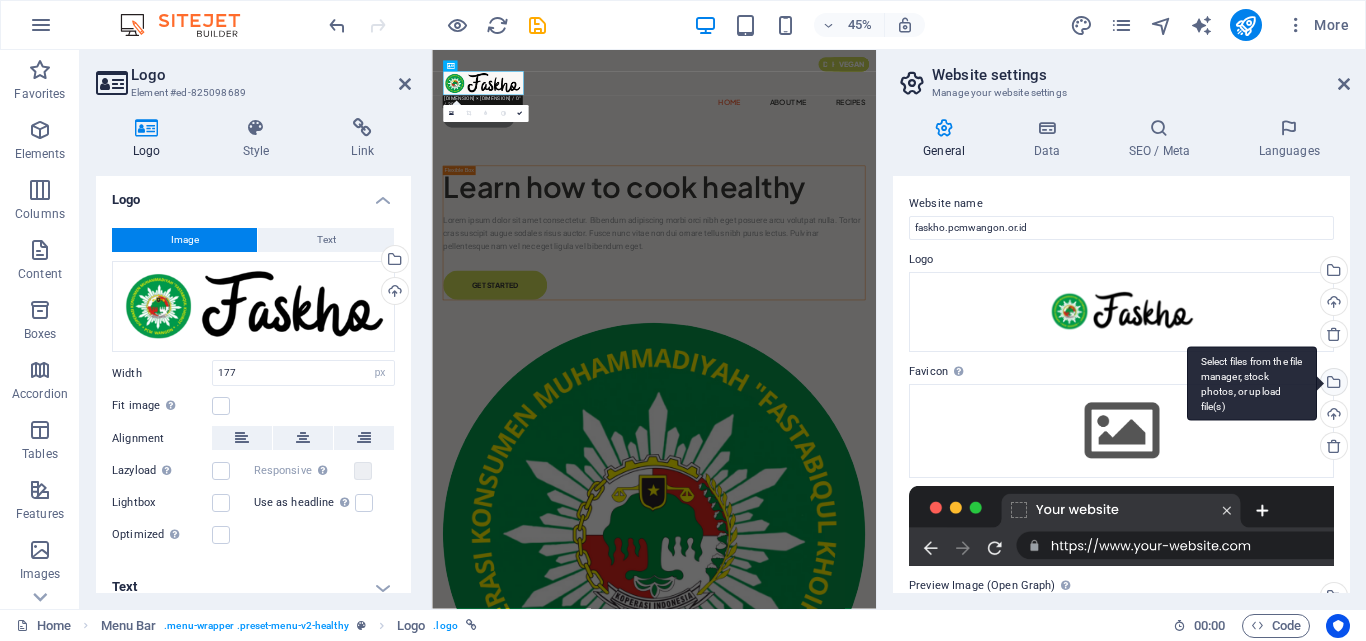 click on "Select files from the file manager, stock photos, or upload file(s)" at bounding box center [1332, 384] 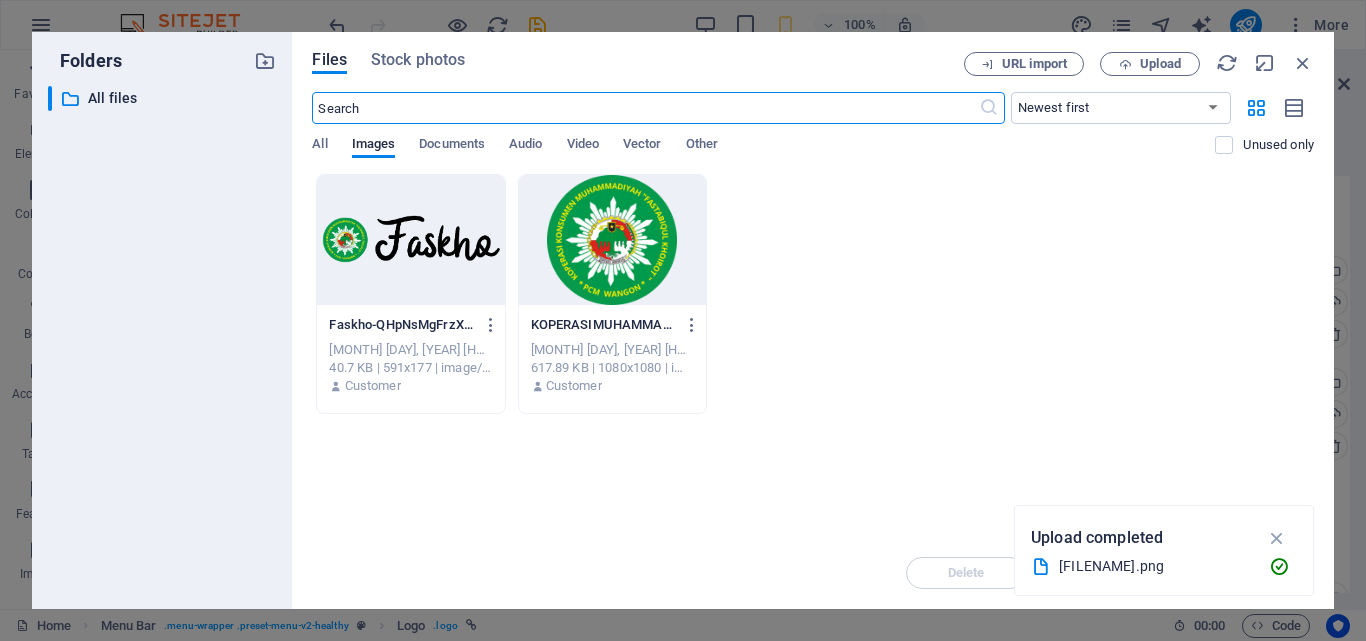 click at bounding box center [612, 240] 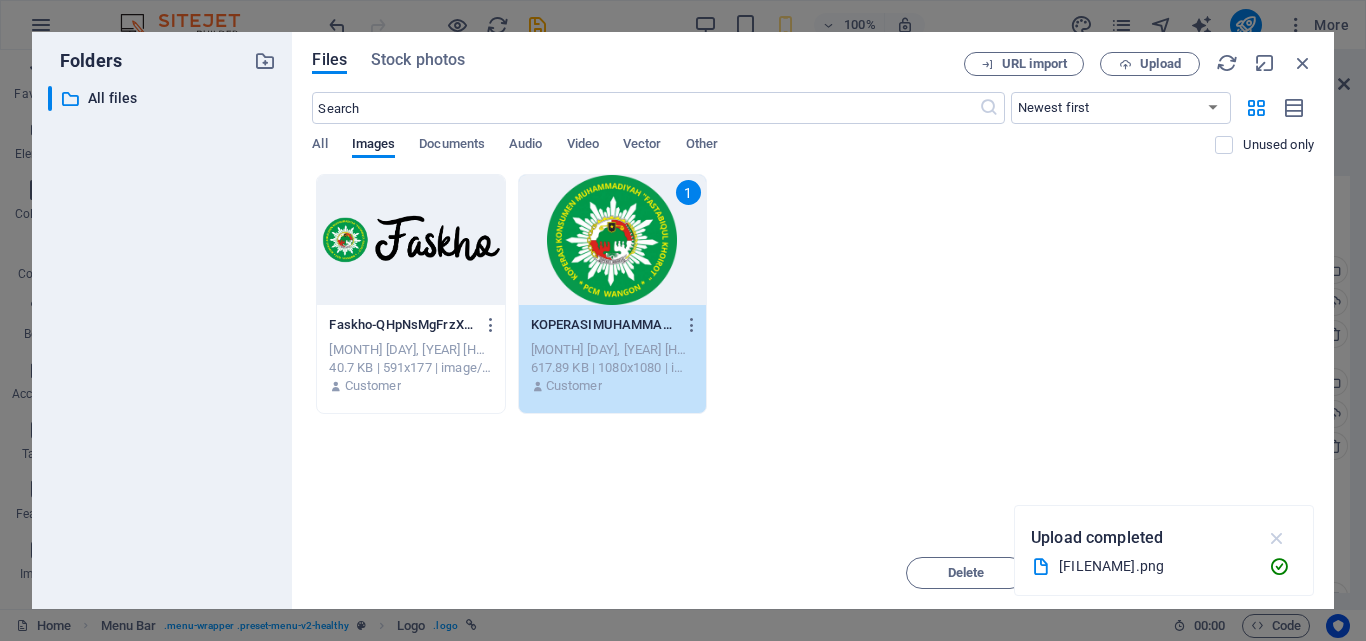 click at bounding box center [1277, 538] 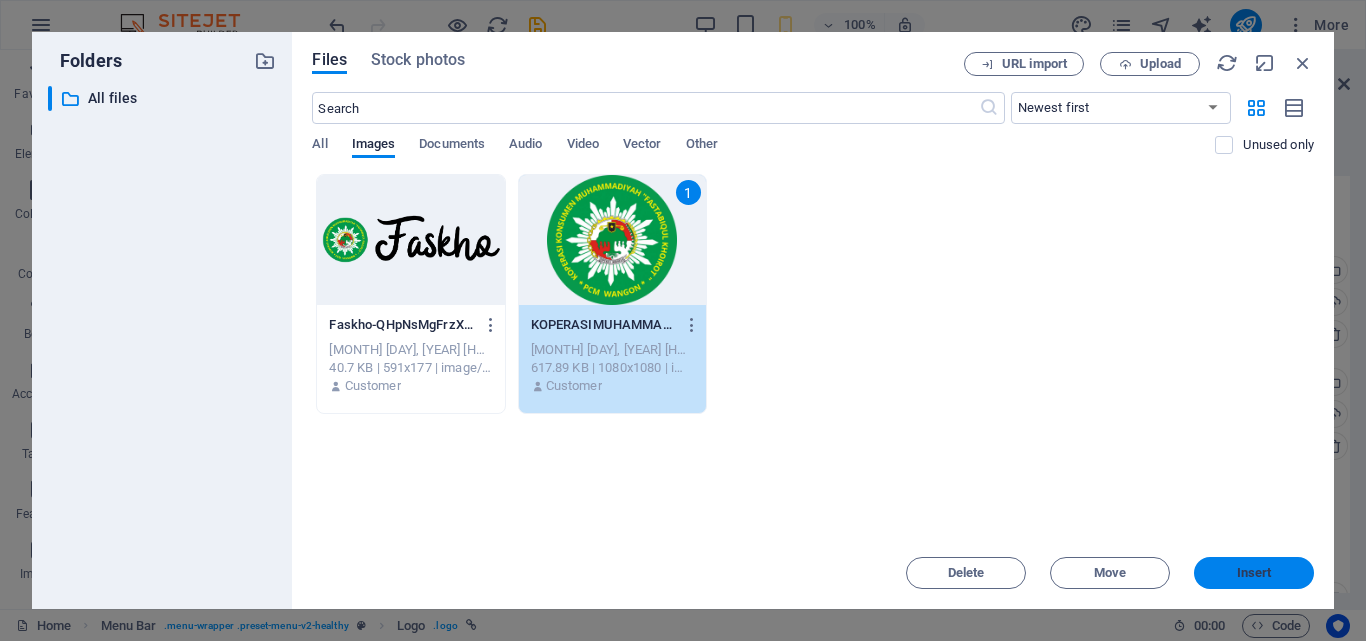 click on "Insert" at bounding box center (1254, 573) 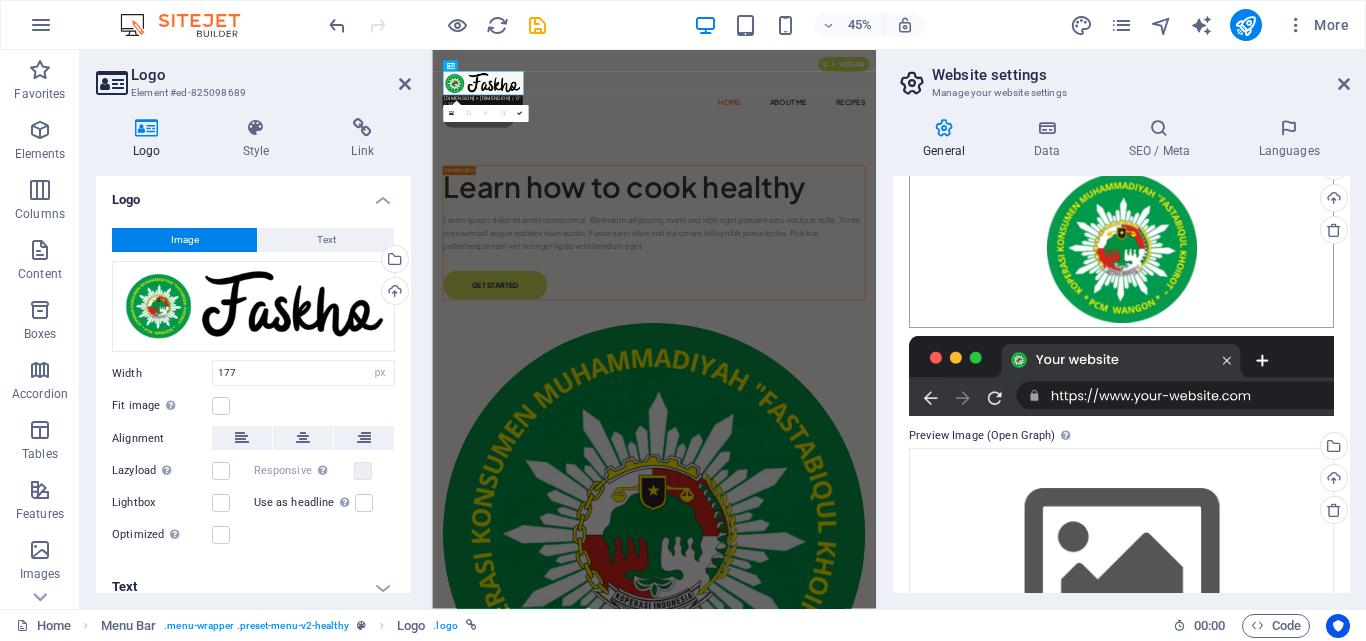 scroll, scrollTop: 0, scrollLeft: 0, axis: both 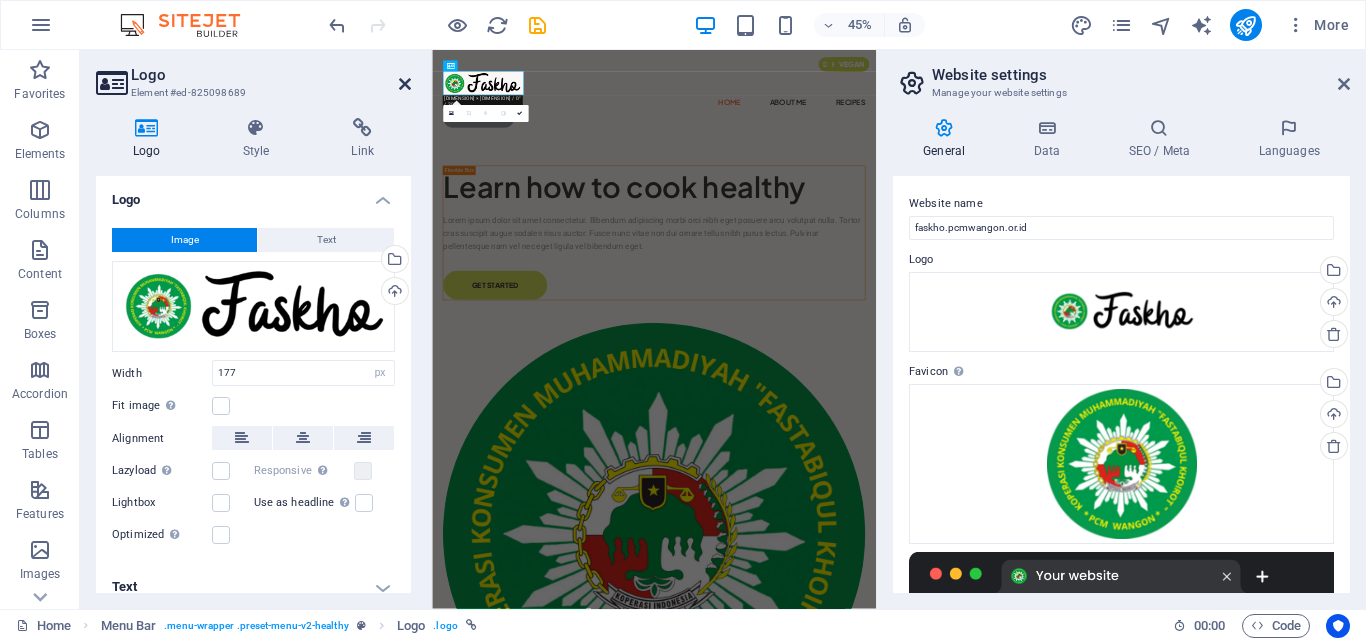 click at bounding box center [405, 84] 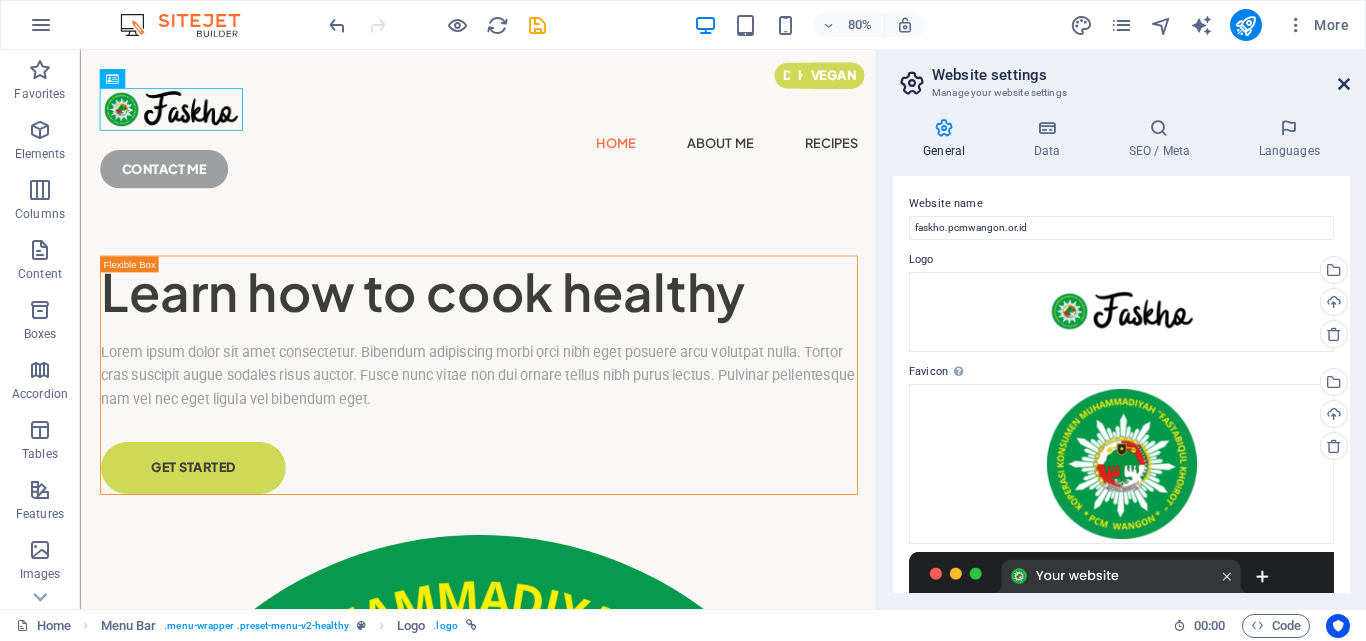 click at bounding box center (1344, 84) 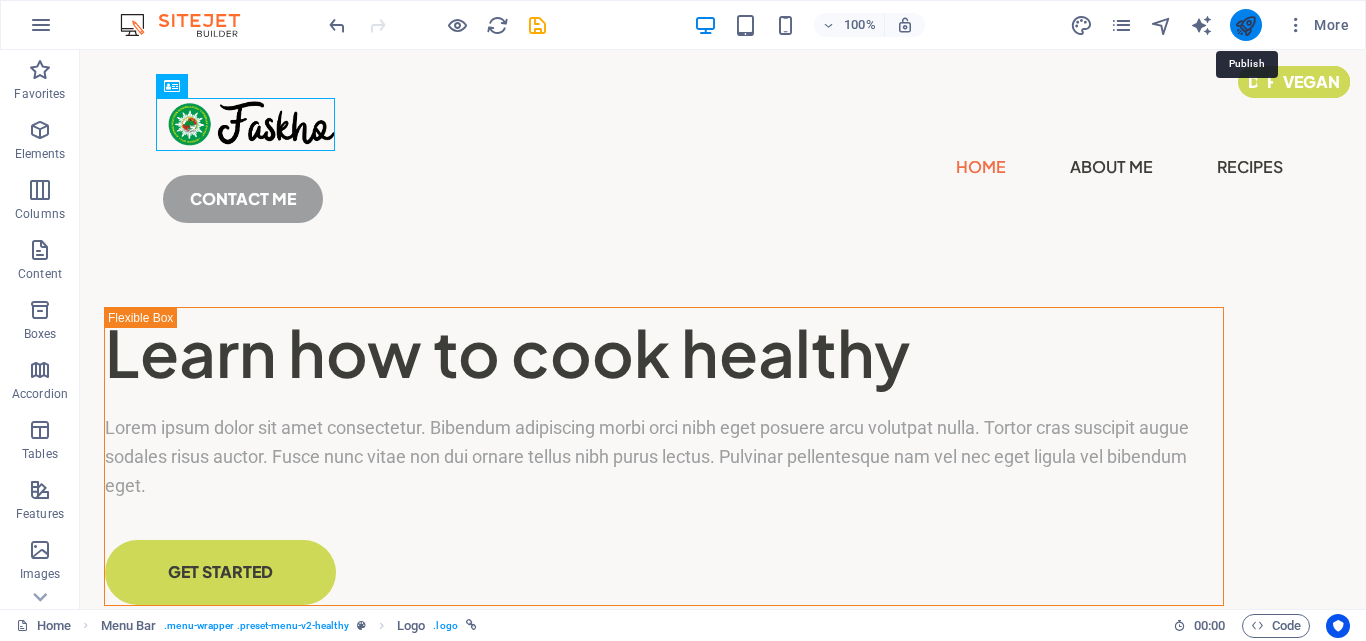 click at bounding box center [1245, 25] 